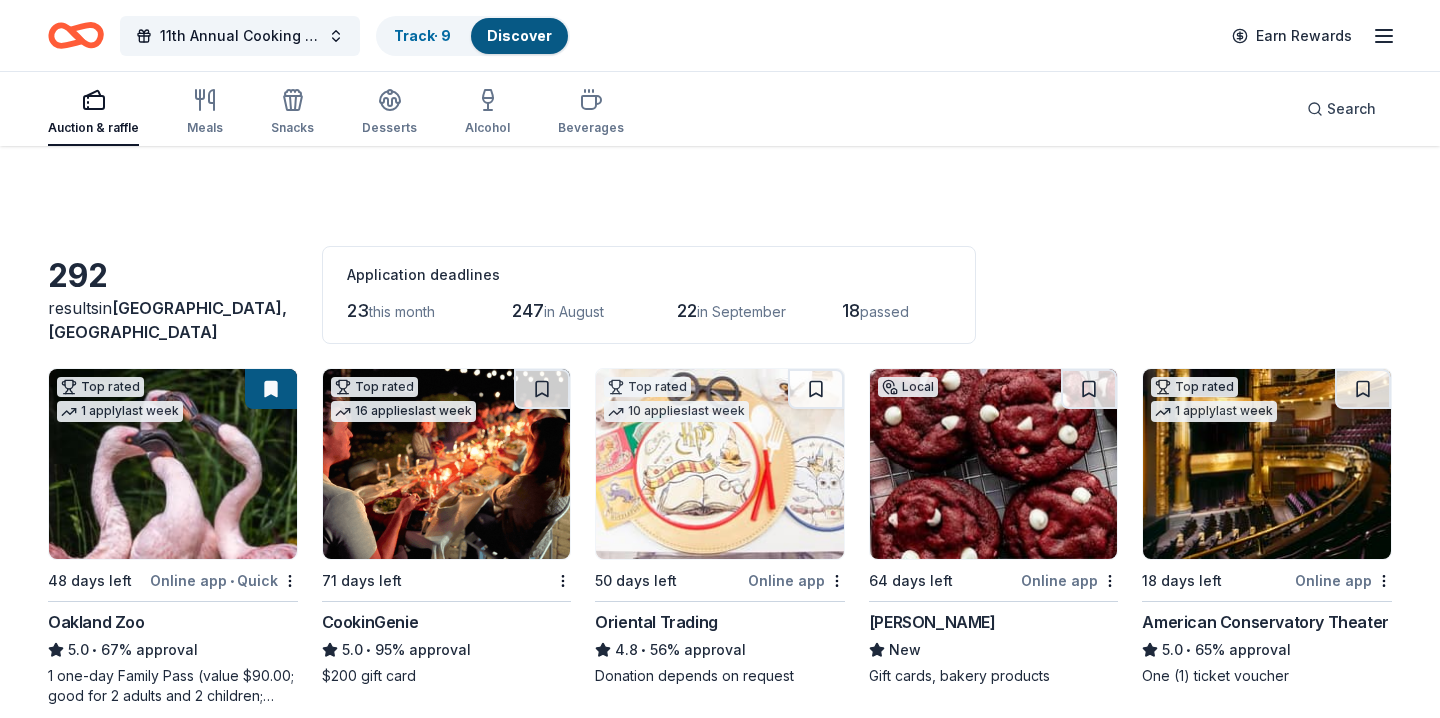 scroll, scrollTop: 9376, scrollLeft: 0, axis: vertical 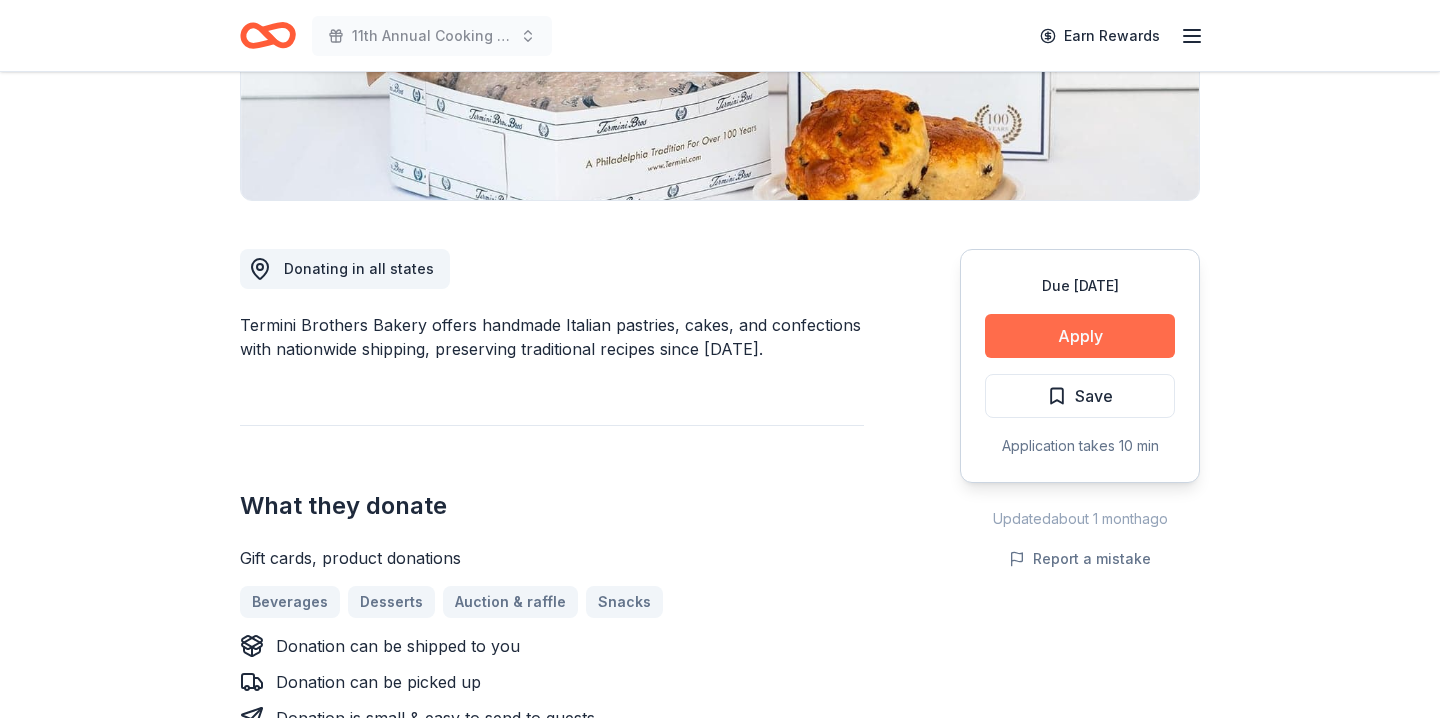 click on "Apply" at bounding box center (1080, 336) 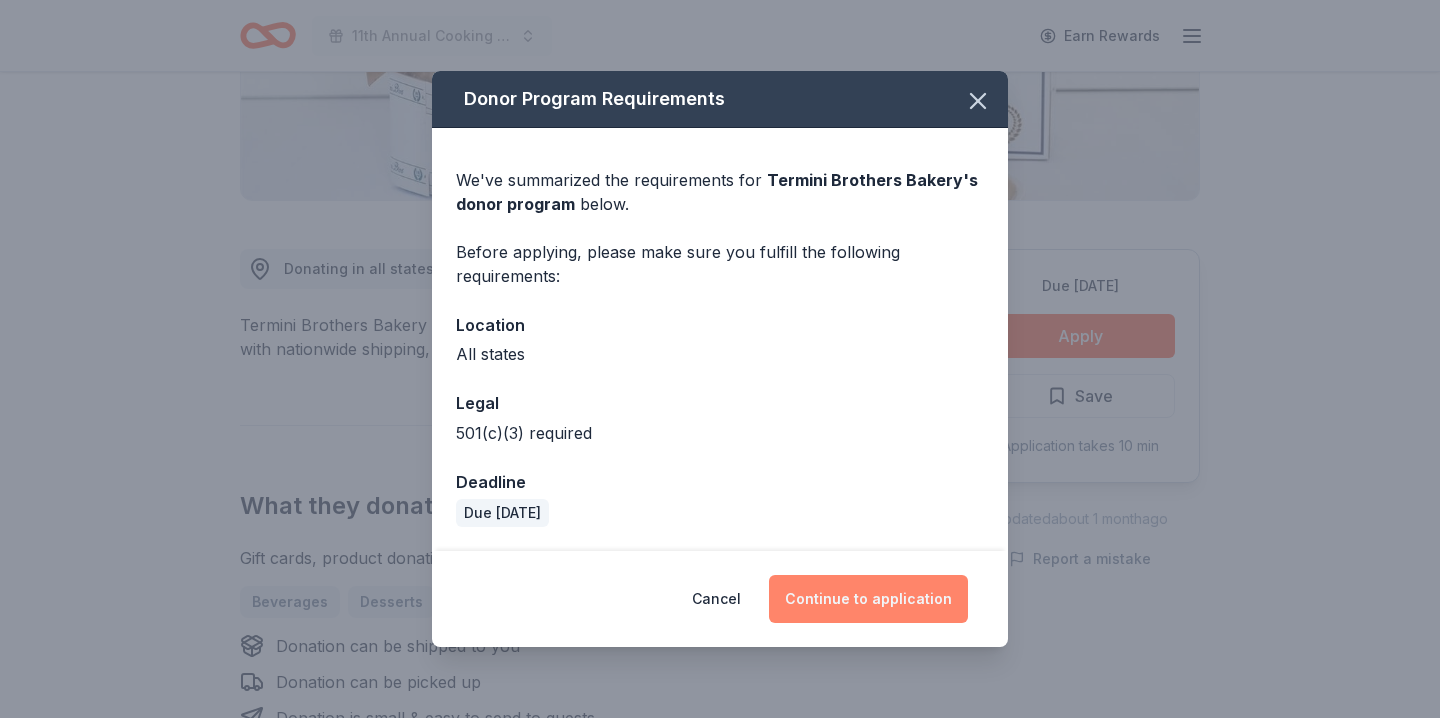 click on "Continue to application" at bounding box center (868, 599) 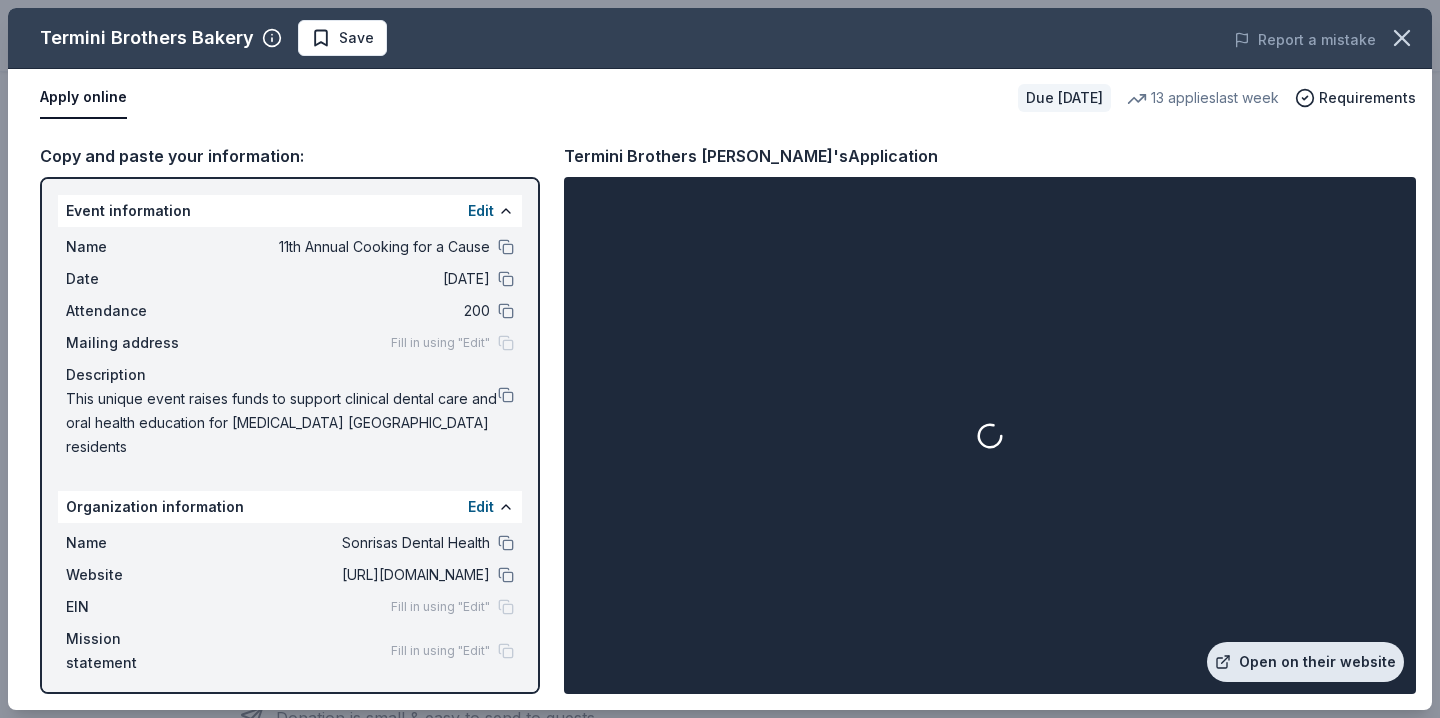 click on "Open on their website" at bounding box center (1305, 662) 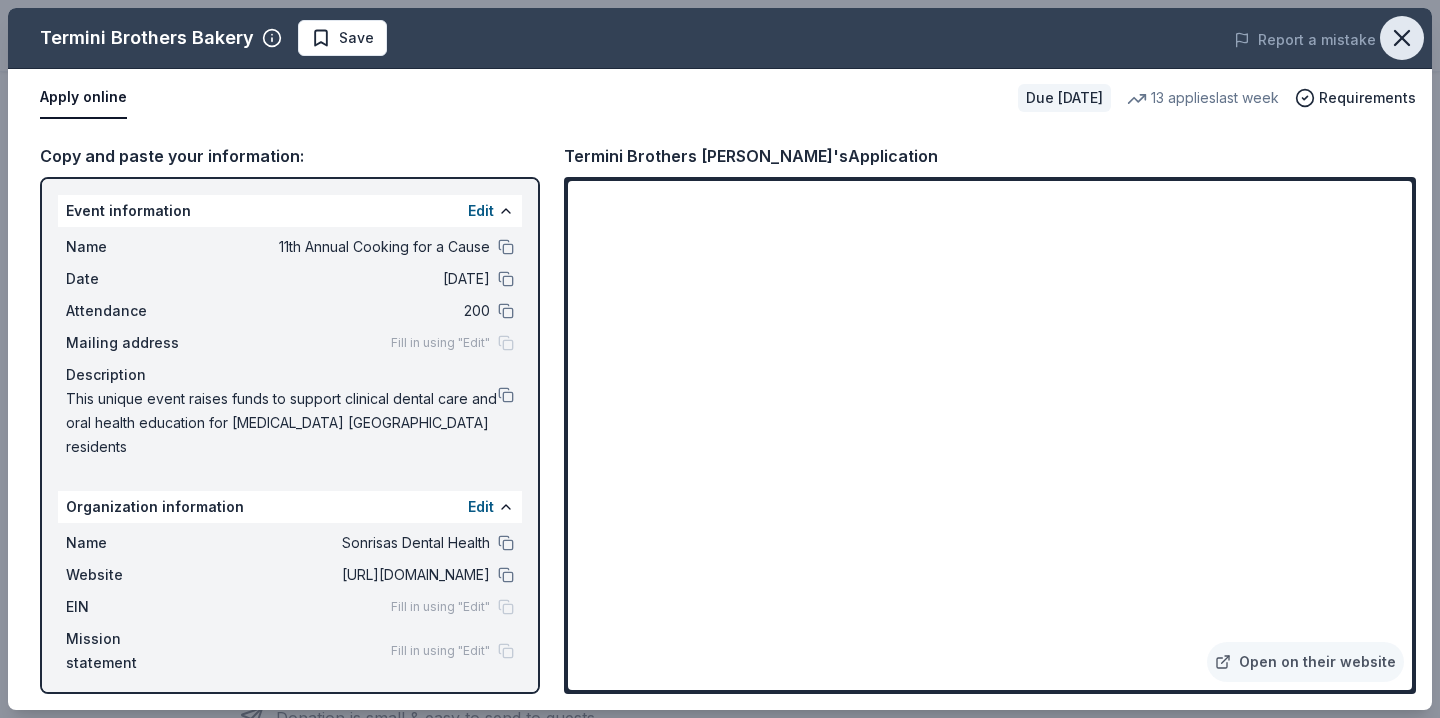 click 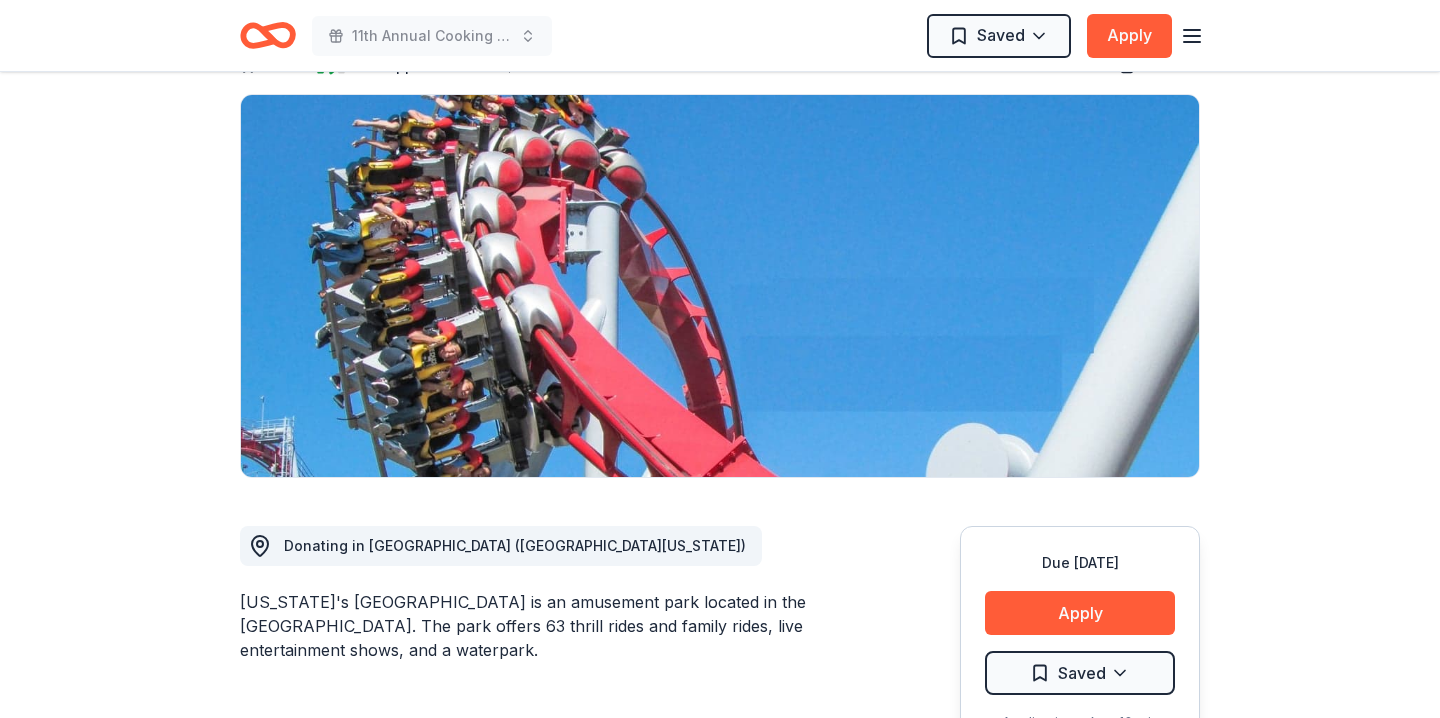 scroll, scrollTop: 0, scrollLeft: 0, axis: both 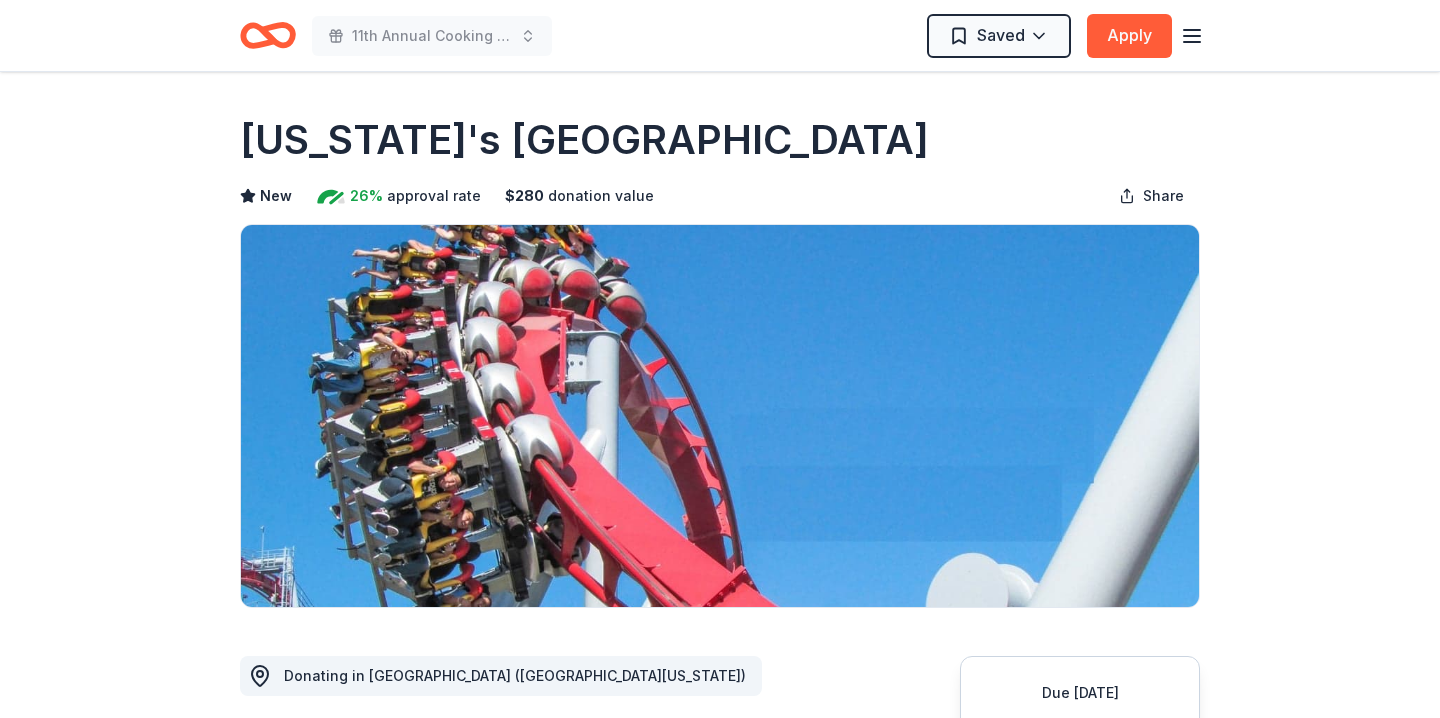 click on "[US_STATE]'s [GEOGRAPHIC_DATA]" at bounding box center [720, 140] 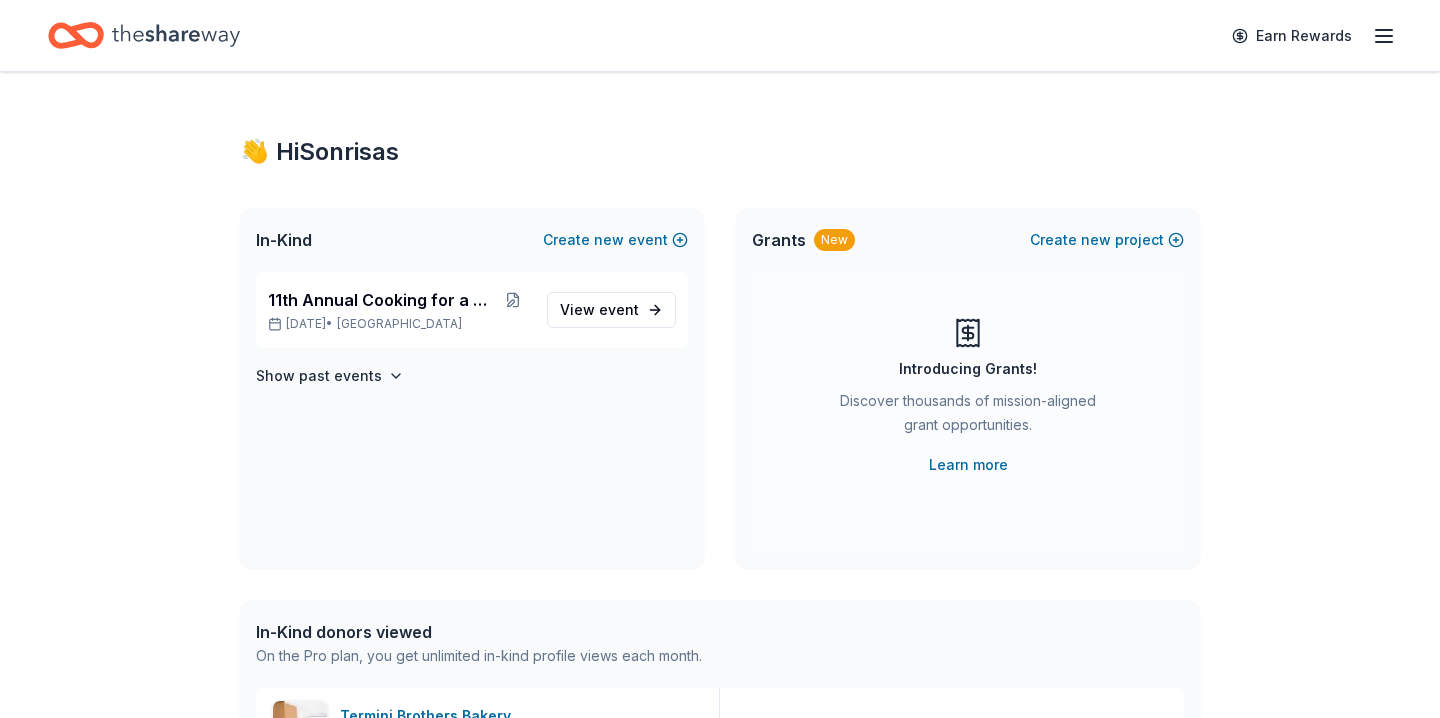 scroll, scrollTop: 0, scrollLeft: 0, axis: both 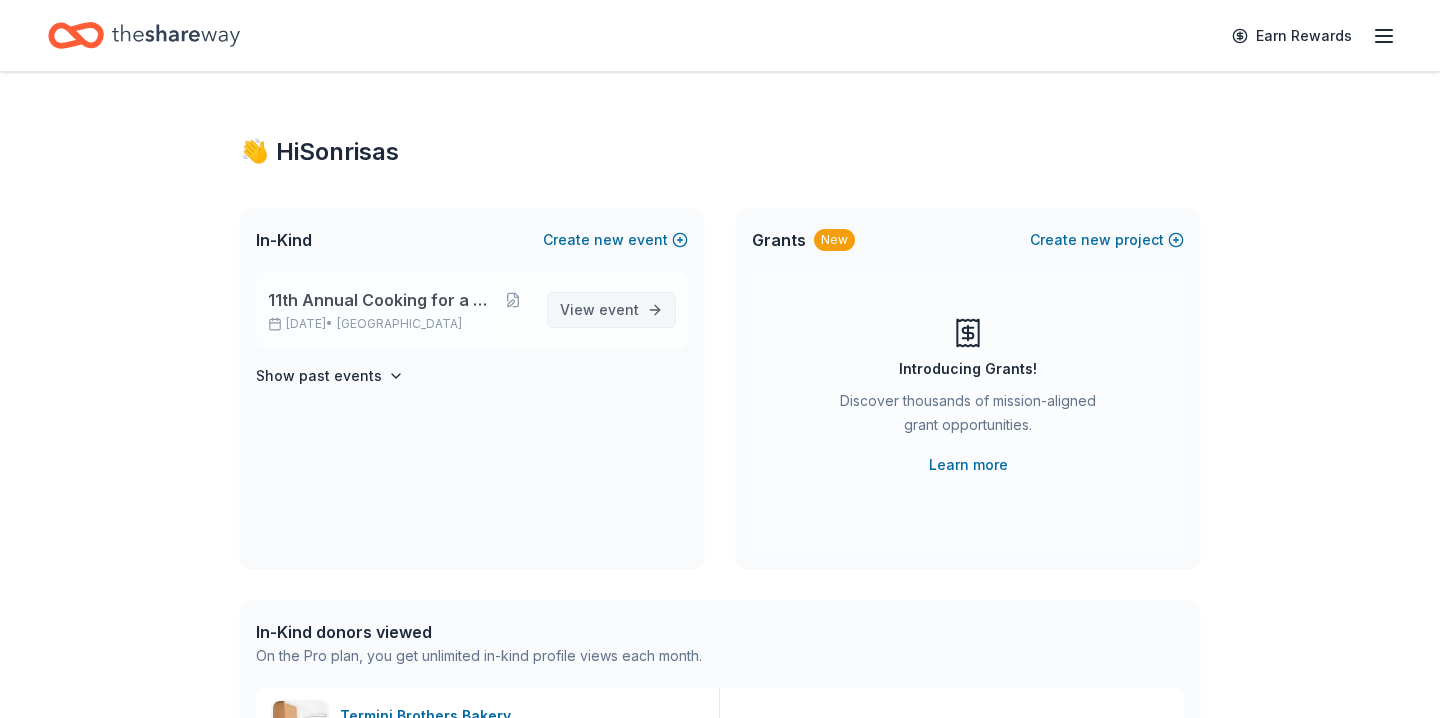click on "event" at bounding box center [619, 309] 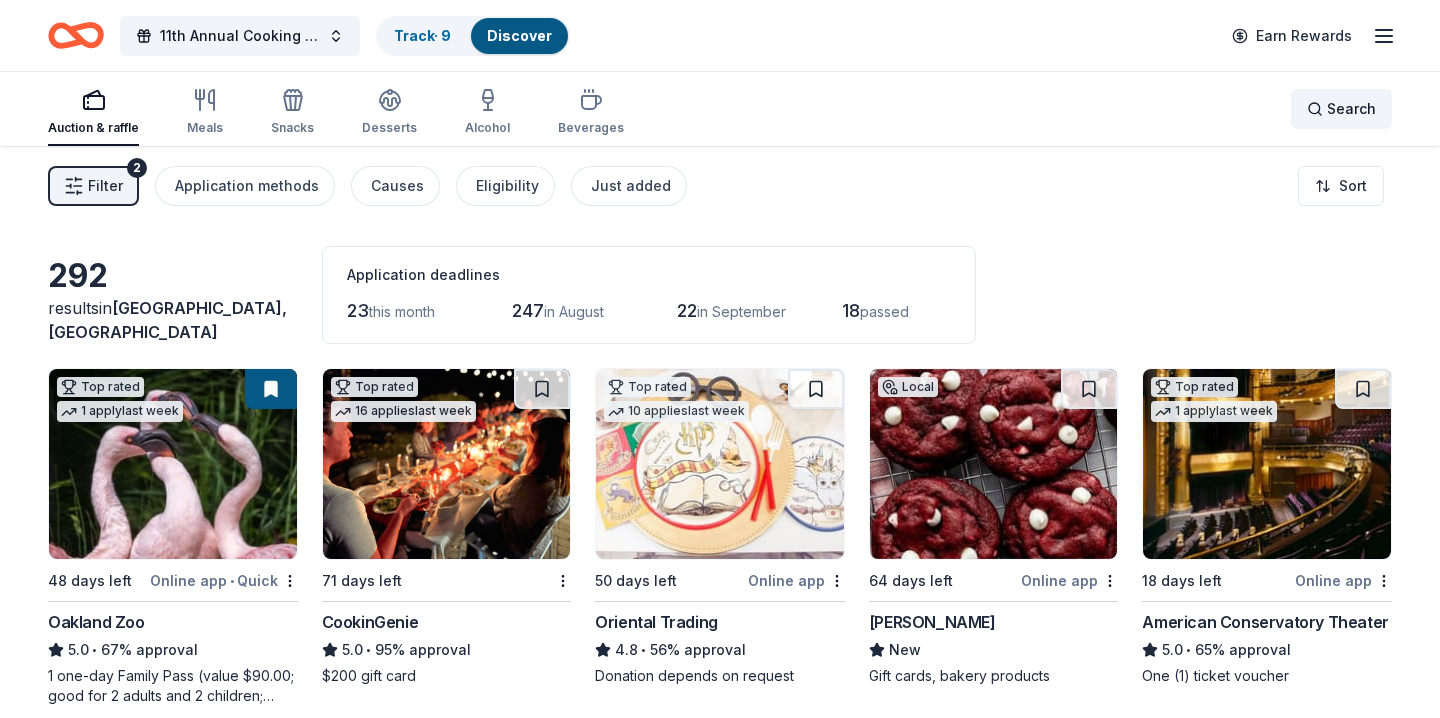click on "Search" at bounding box center (1341, 109) 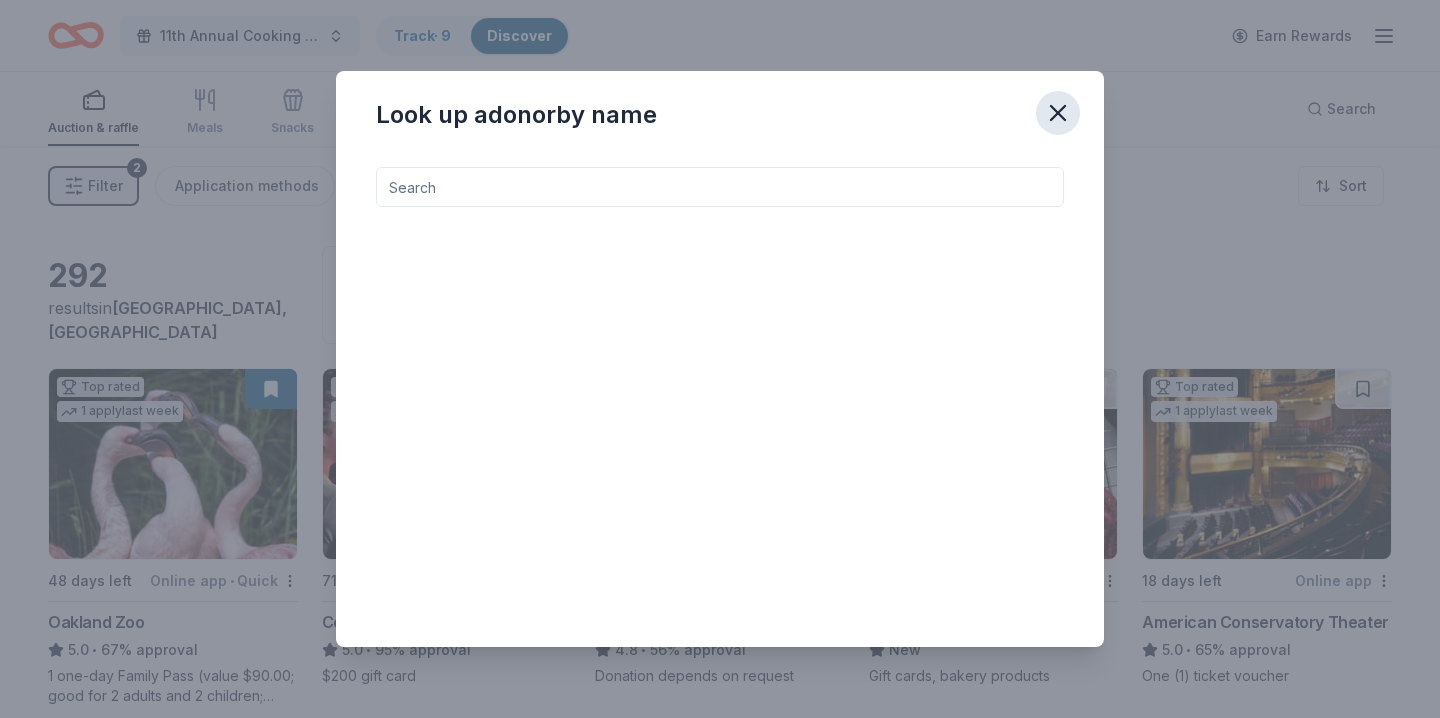 click 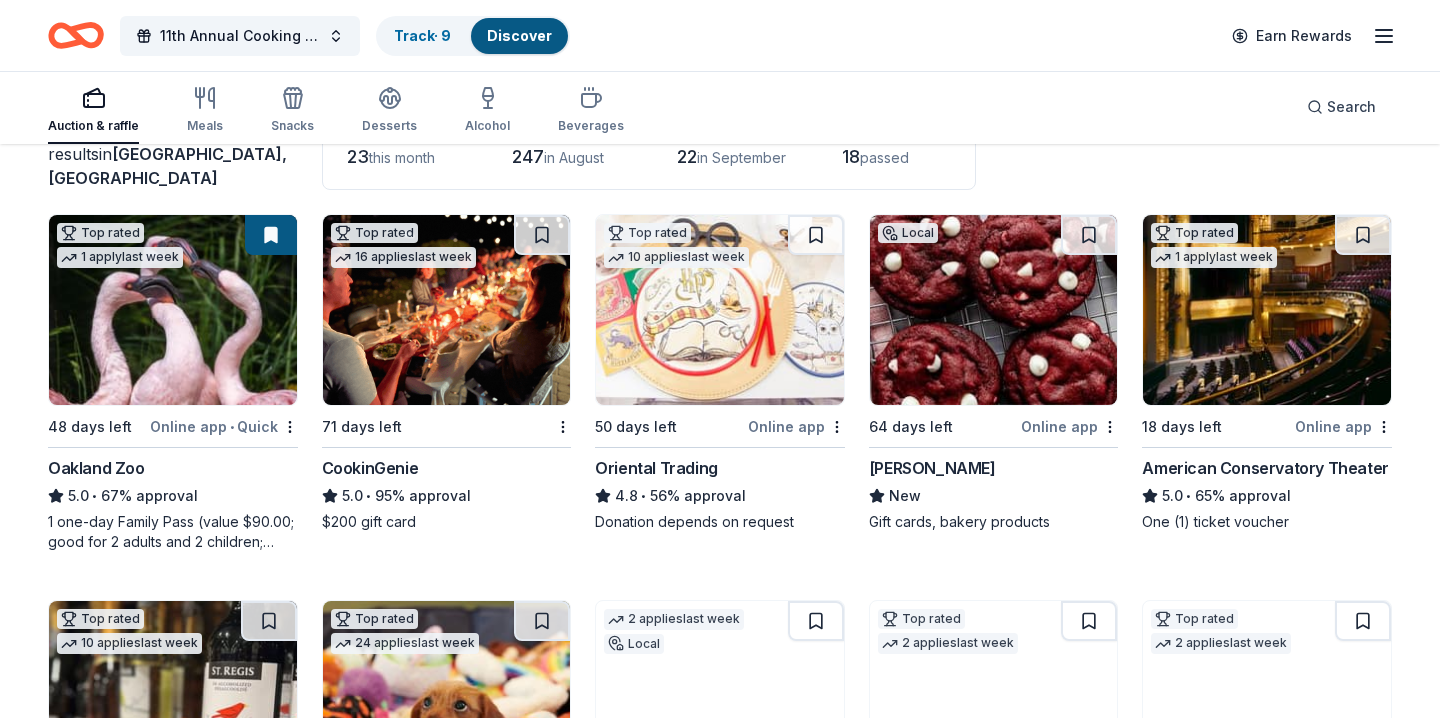 scroll, scrollTop: 326, scrollLeft: 0, axis: vertical 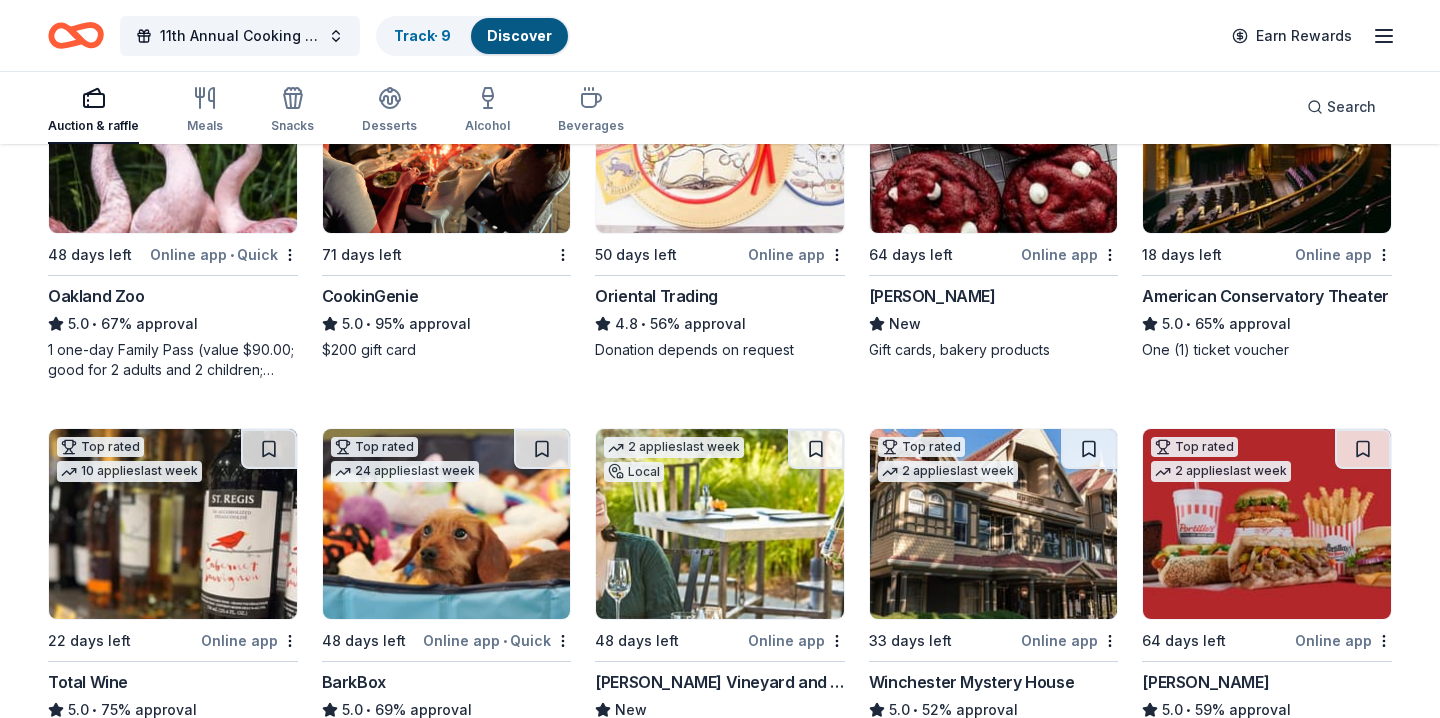 click on "CookinGenie" at bounding box center [370, 296] 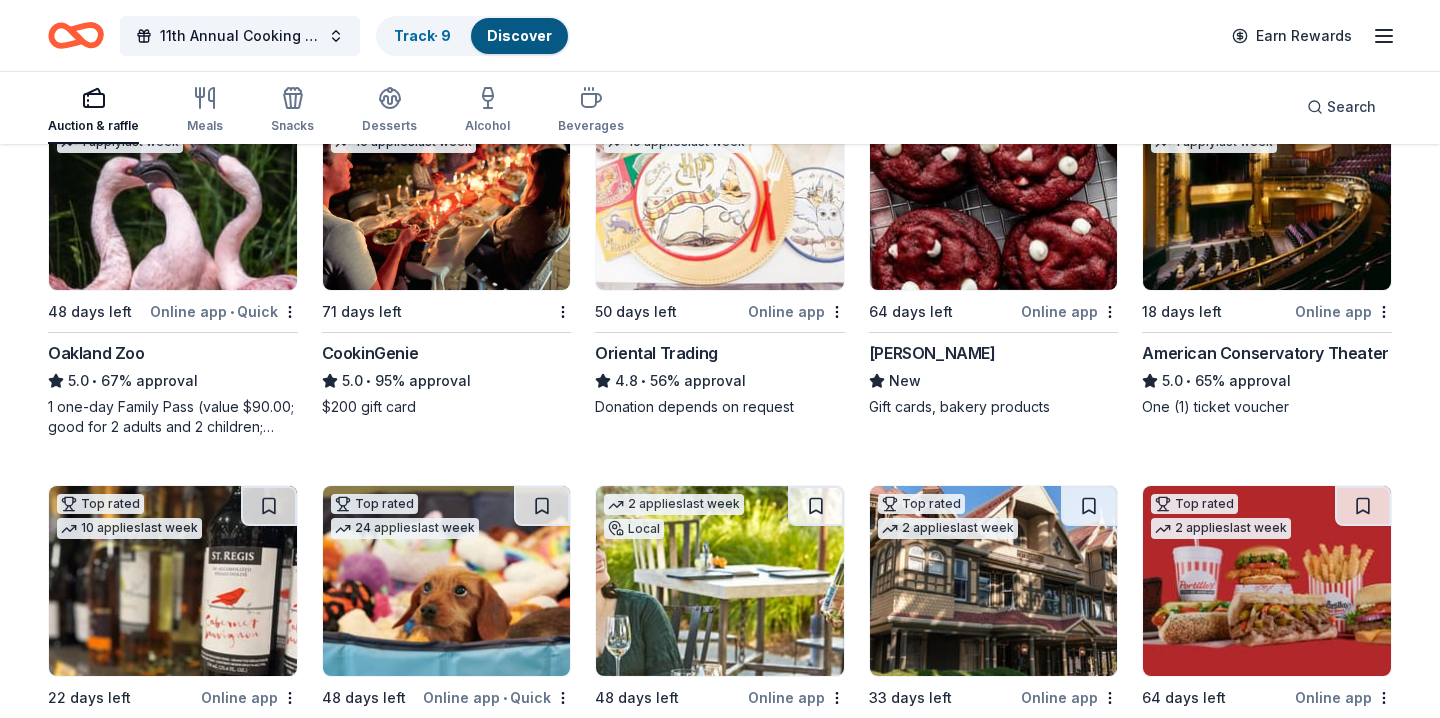 scroll, scrollTop: 191, scrollLeft: 0, axis: vertical 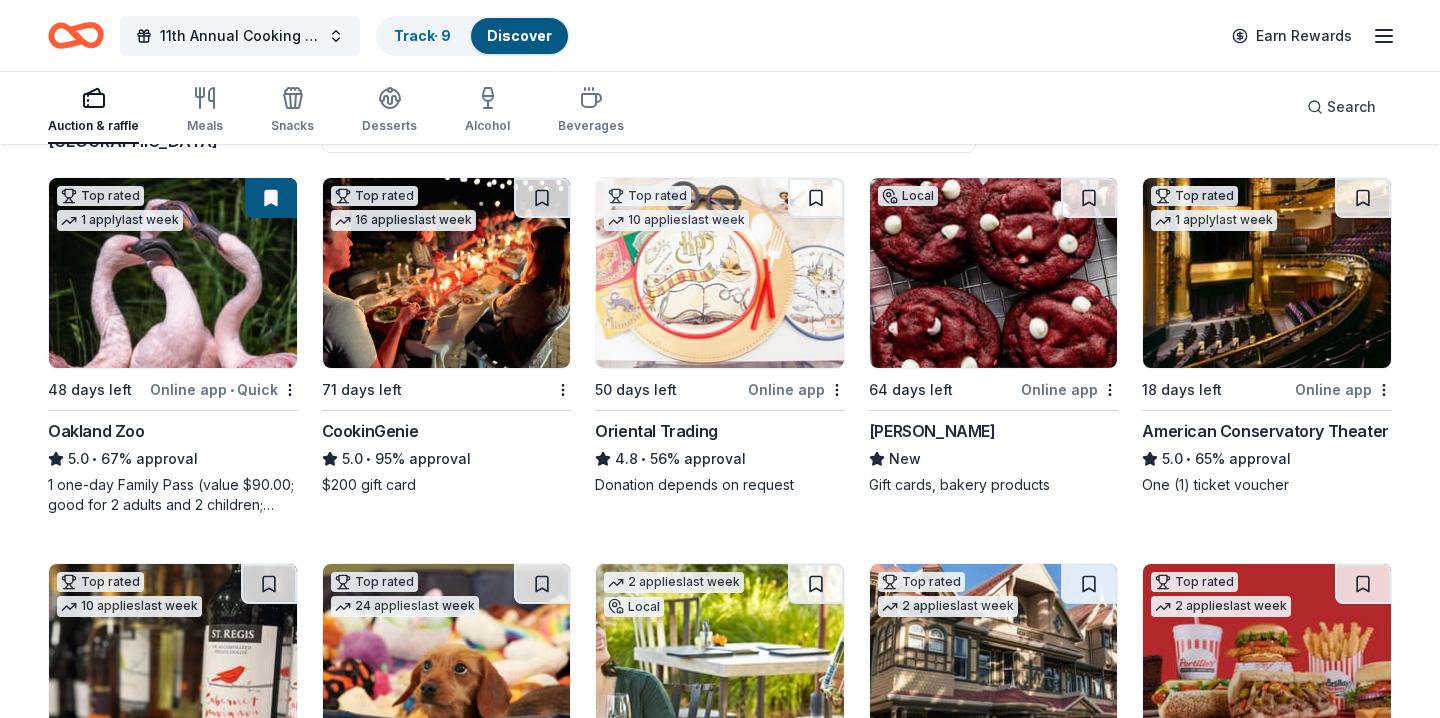 click on "CookinGenie" at bounding box center (370, 431) 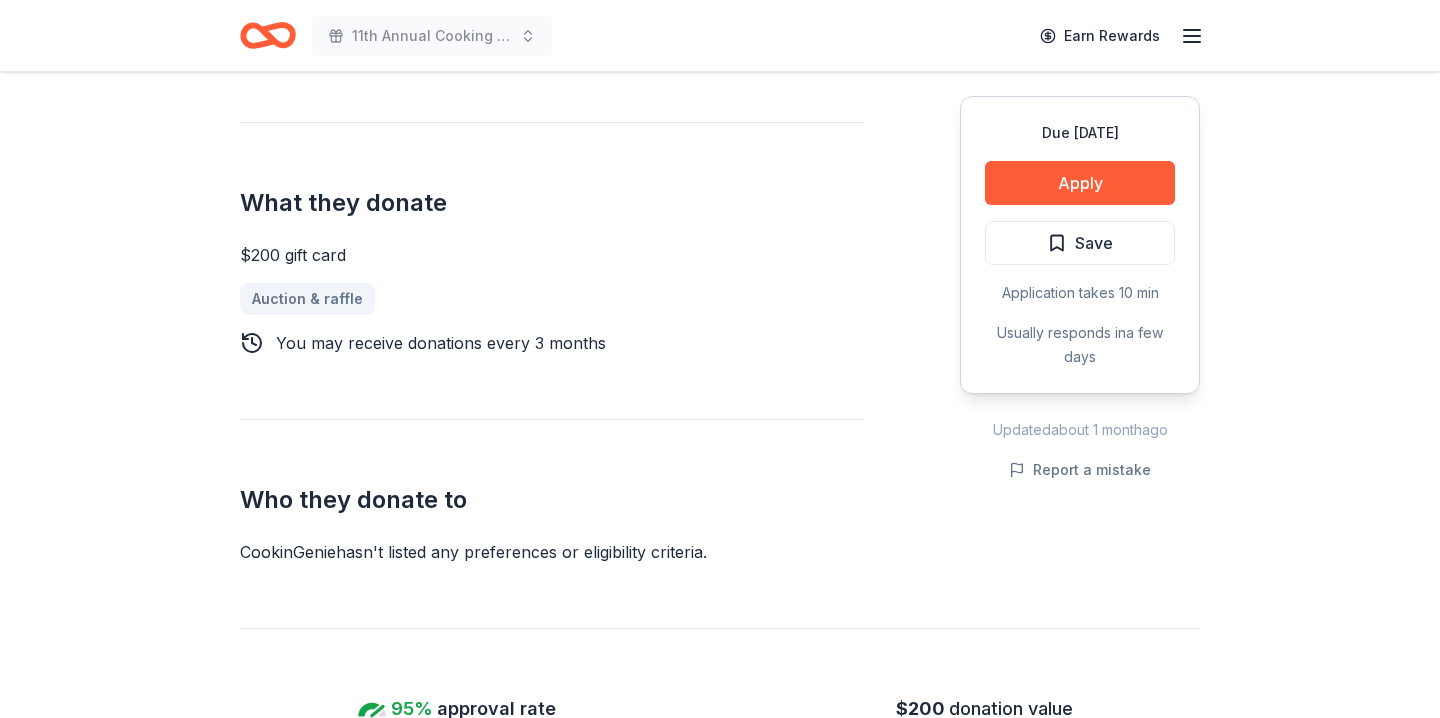 scroll, scrollTop: 453, scrollLeft: 0, axis: vertical 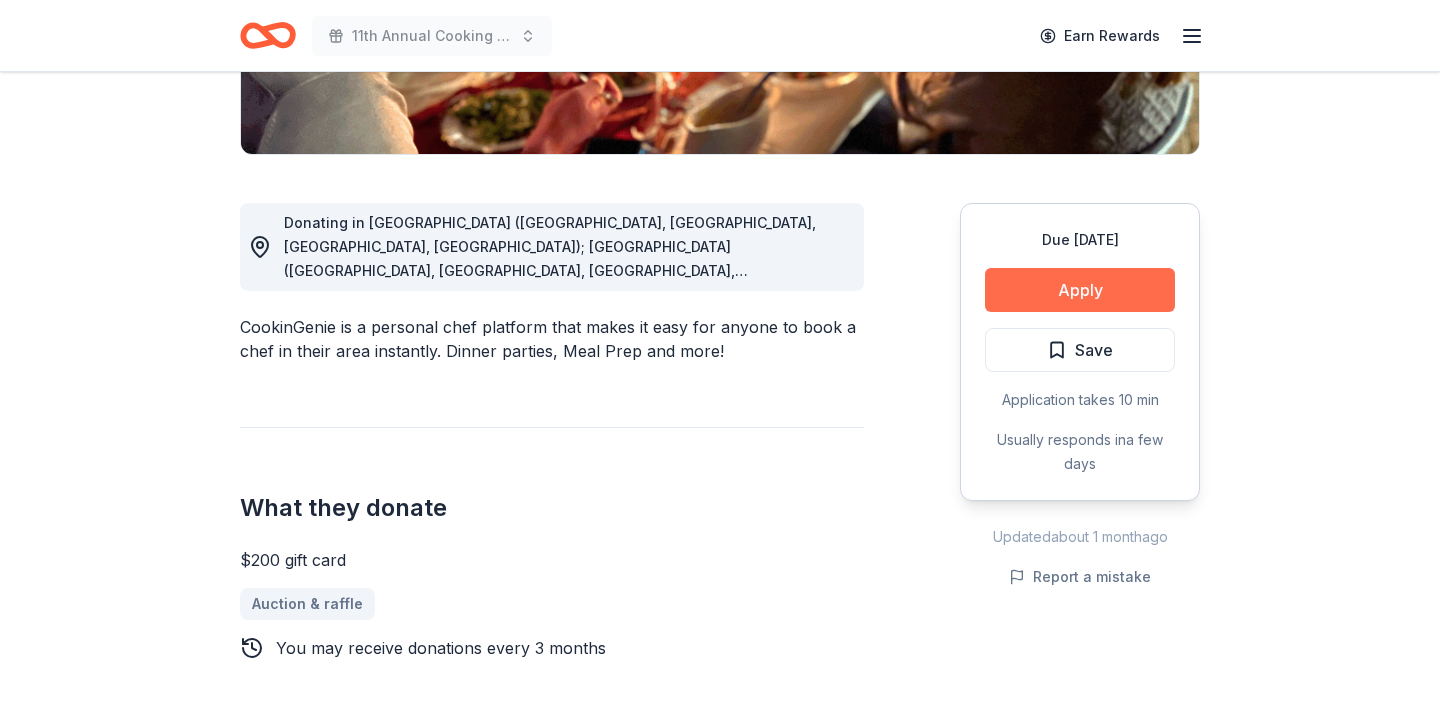 click on "Apply" at bounding box center [1080, 290] 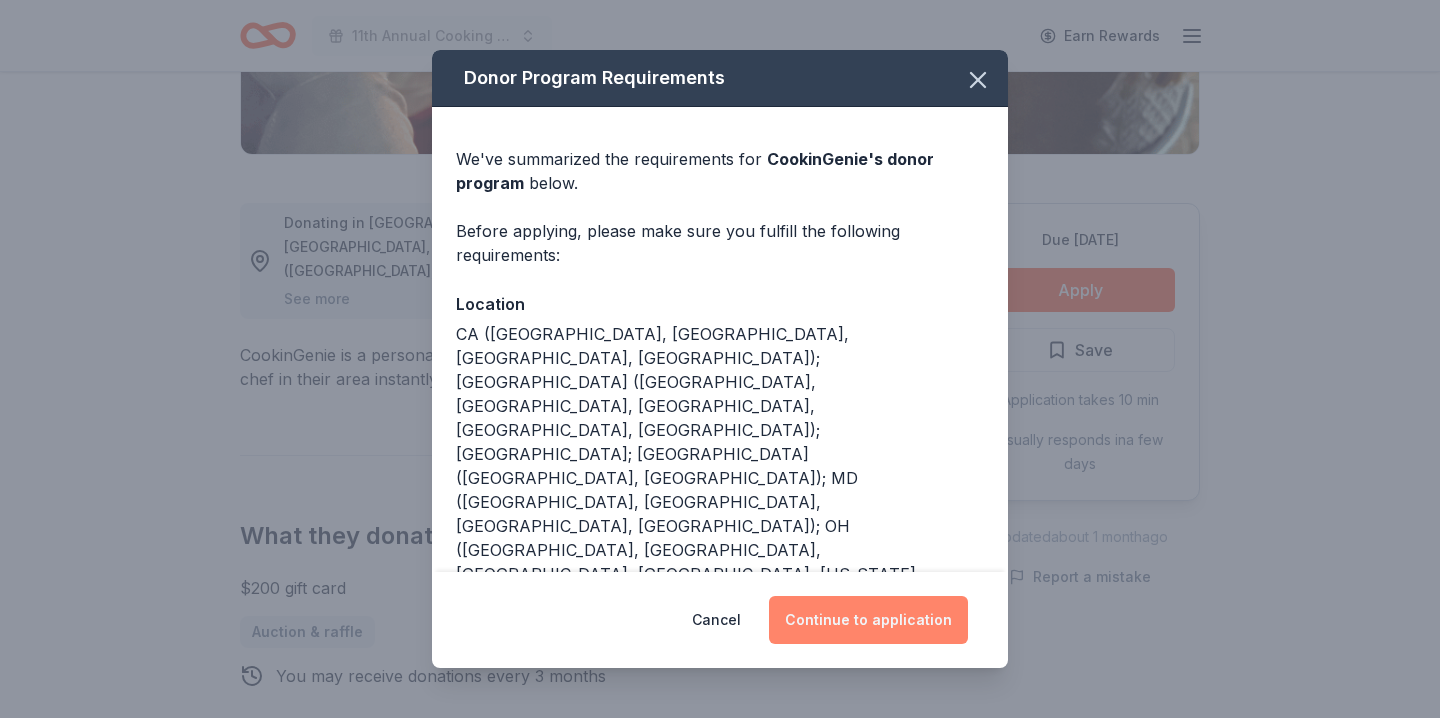 click on "Continue to application" at bounding box center [868, 620] 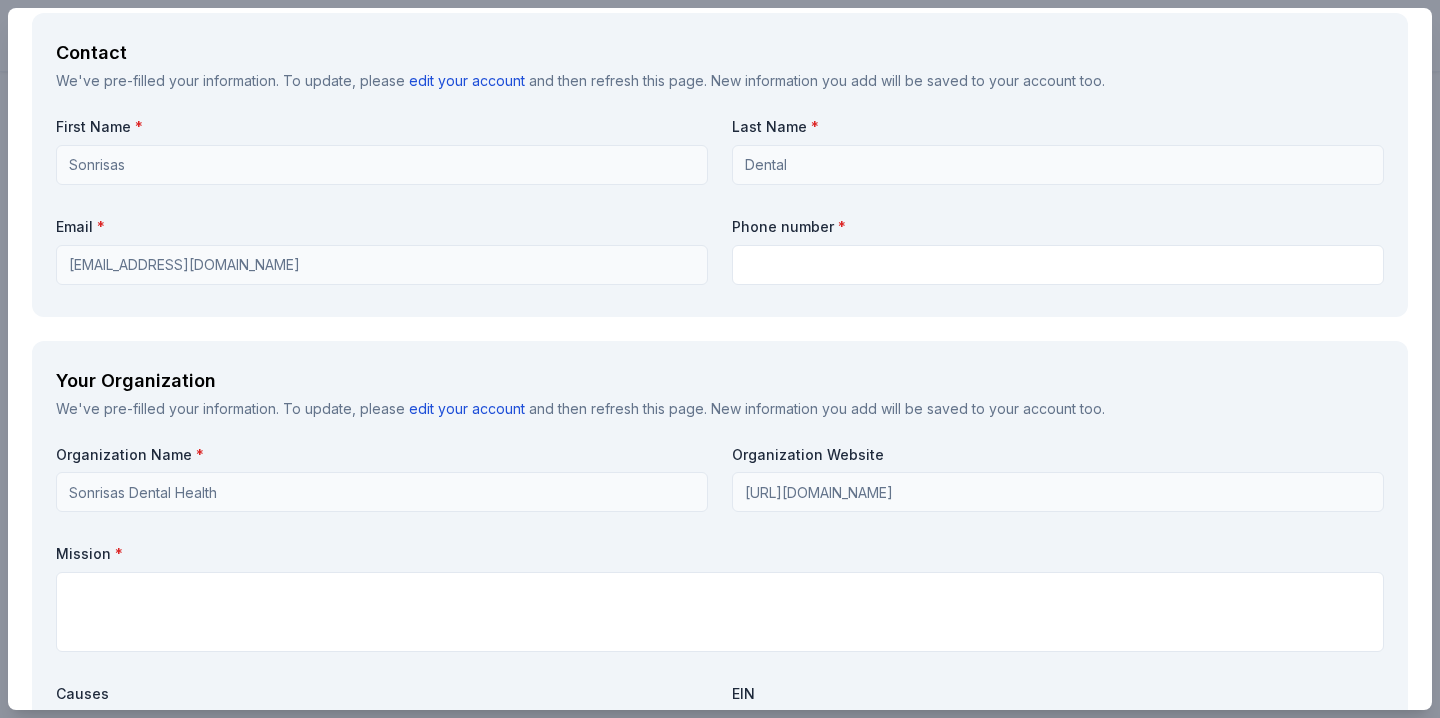 scroll, scrollTop: 1408, scrollLeft: 0, axis: vertical 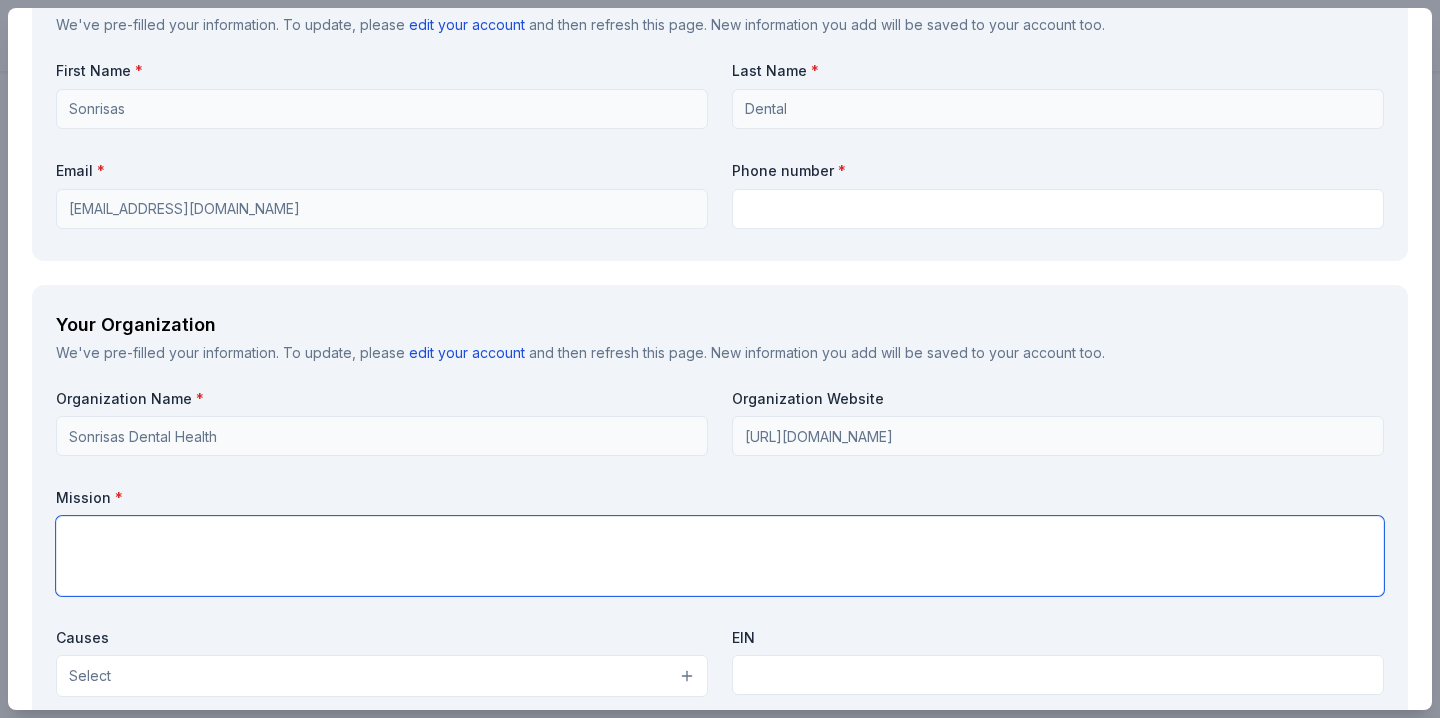 click at bounding box center (720, 556) 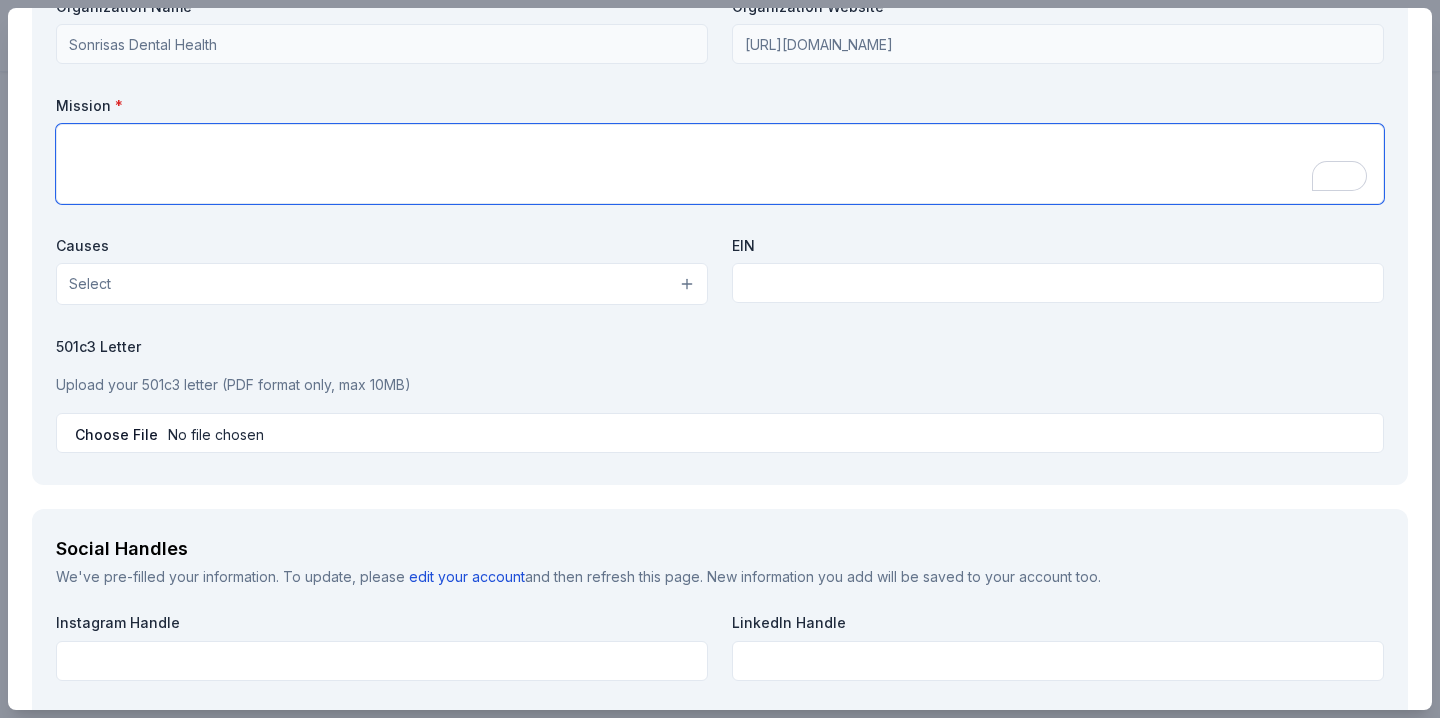 scroll, scrollTop: 1792, scrollLeft: 0, axis: vertical 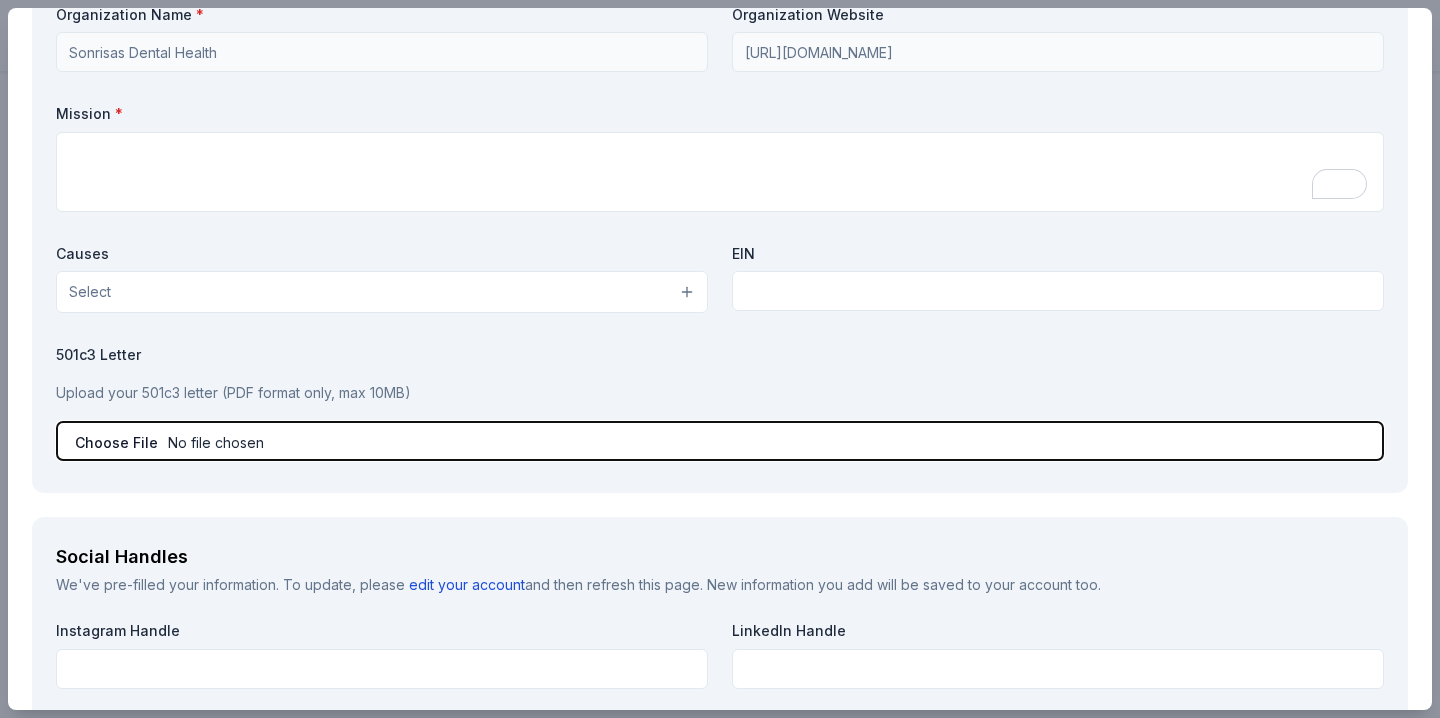 click at bounding box center (720, 441) 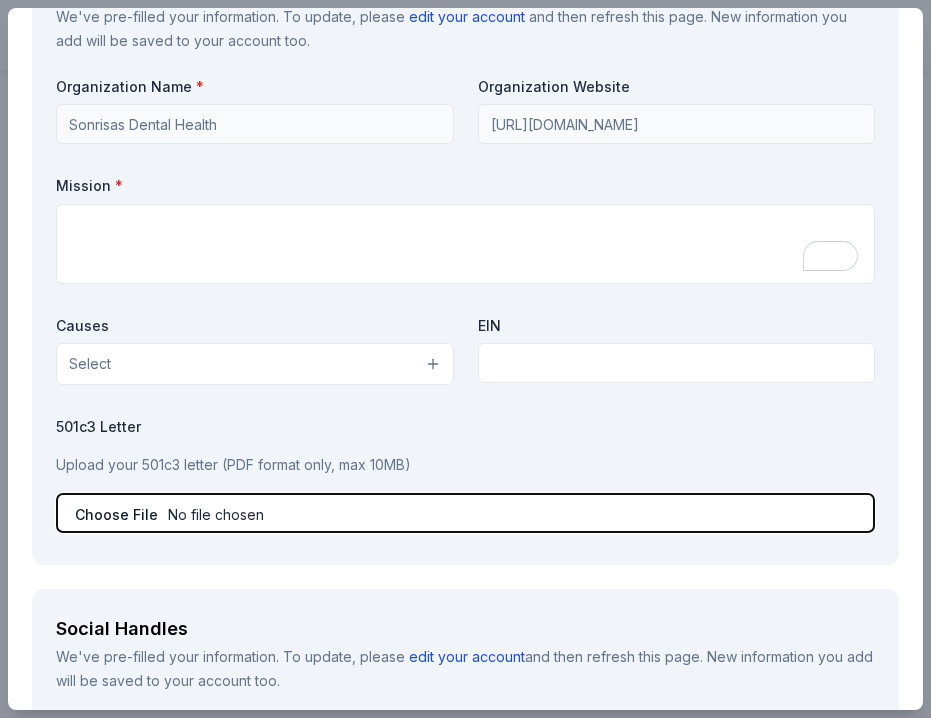 type on "C:\fakepath\Sonrisas Dental_501c3 tax determination.pdf" 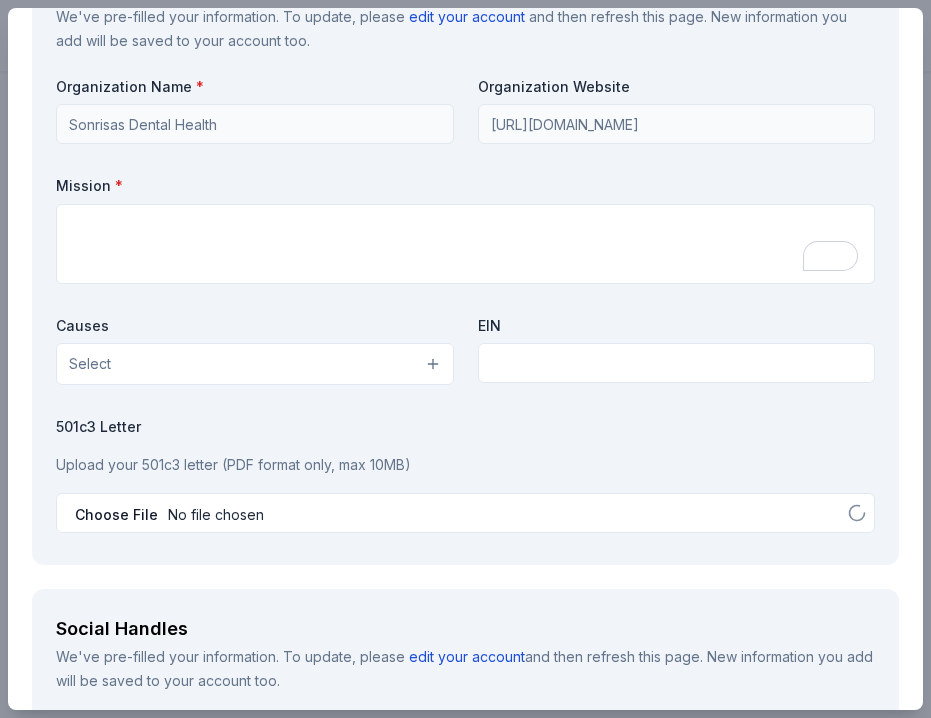 click on "Your Organization We've pre-filled your information. To update, please   edit your account   and then refresh this page. New information you add will be saved to your account too. Organization Name * Sonrisas Dental Health Organization Website https://sonrisasdental.org/ Mission * Causes Select EIN 501c3 Letter Upload your 501c3 letter (PDF format only, max 10MB)" at bounding box center (465, 257) 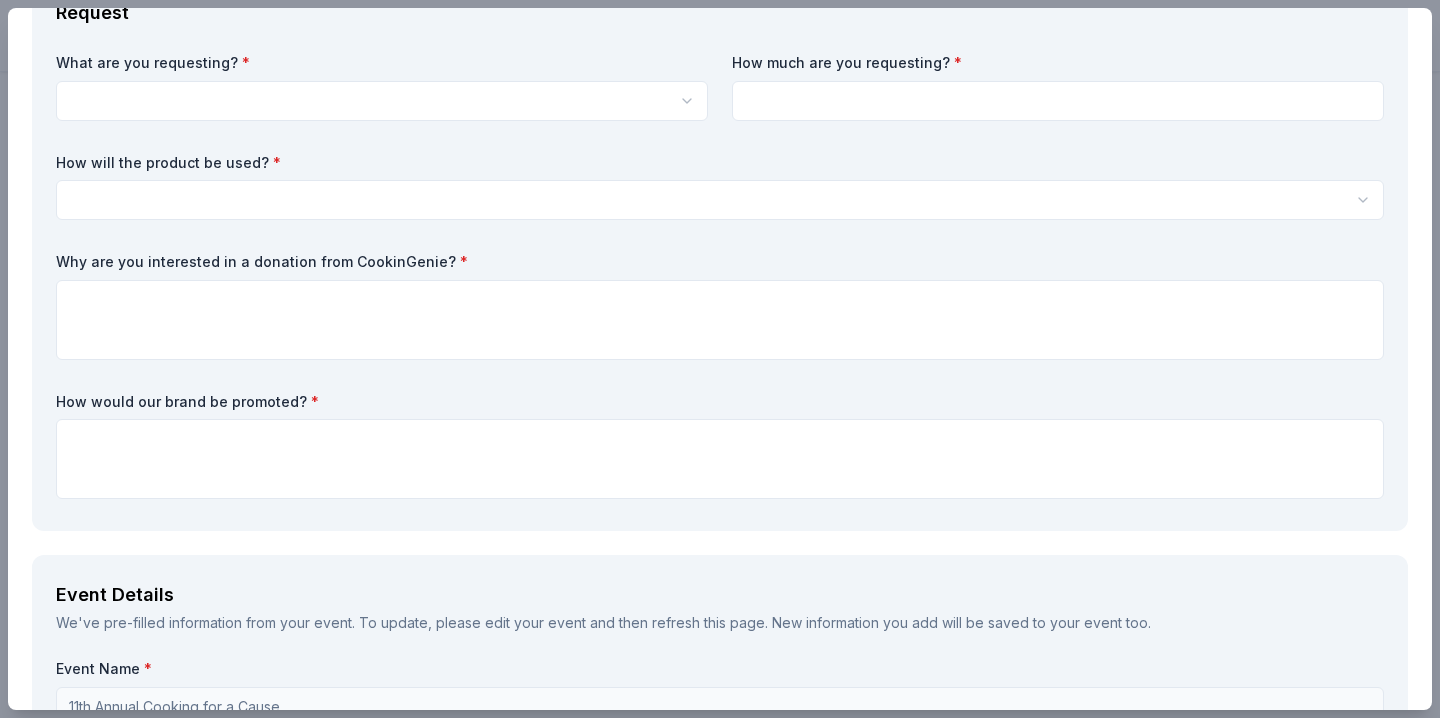 scroll, scrollTop: 0, scrollLeft: 0, axis: both 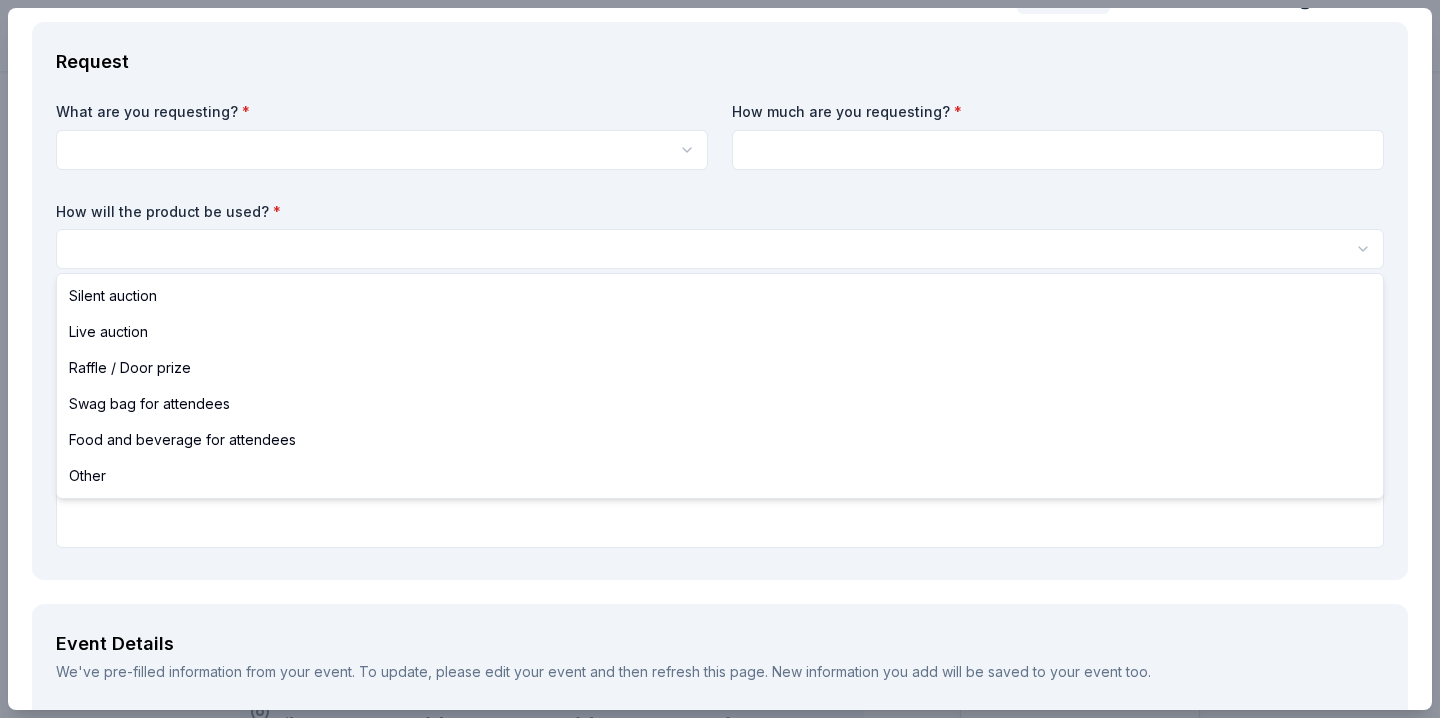 click on "11th Annual Cooking for a Cause Save Apply Due in 71 days Share CookinGenie 5.0 • 4  reviews 16   applies  last week 95% approval rate $ 200 donation value Share See more CookinGenie is a personal chef platform that makes it easy for anyone to book a chef in their area instantly. Dinner parties, Meal Prep and more! What they donate $200 gift card Auction & raffle   You may receive donations every   3 months Who they donate to CookinGenie  hasn ' t listed any preferences or eligibility criteria. Due in 71 days Apply Save Application takes 10 min Usually responds in  a few days Updated  about 1 month  ago Report a mistake 95% approval rate 95 % approved 5 % declined 0 % no response CookinGenie is  a generous donor :  they are likely to respond and approve your request if you fit their criteria. $ 200 donation value (average) <1% 96% <1% 4% $0 → $125 $125 → $250 $250 → $375 $375 → $500 CookinGenie's donation is  consistent :  they donate the same value regardlesss of the application. 5.0 • 4  reviews" at bounding box center [720, 359] 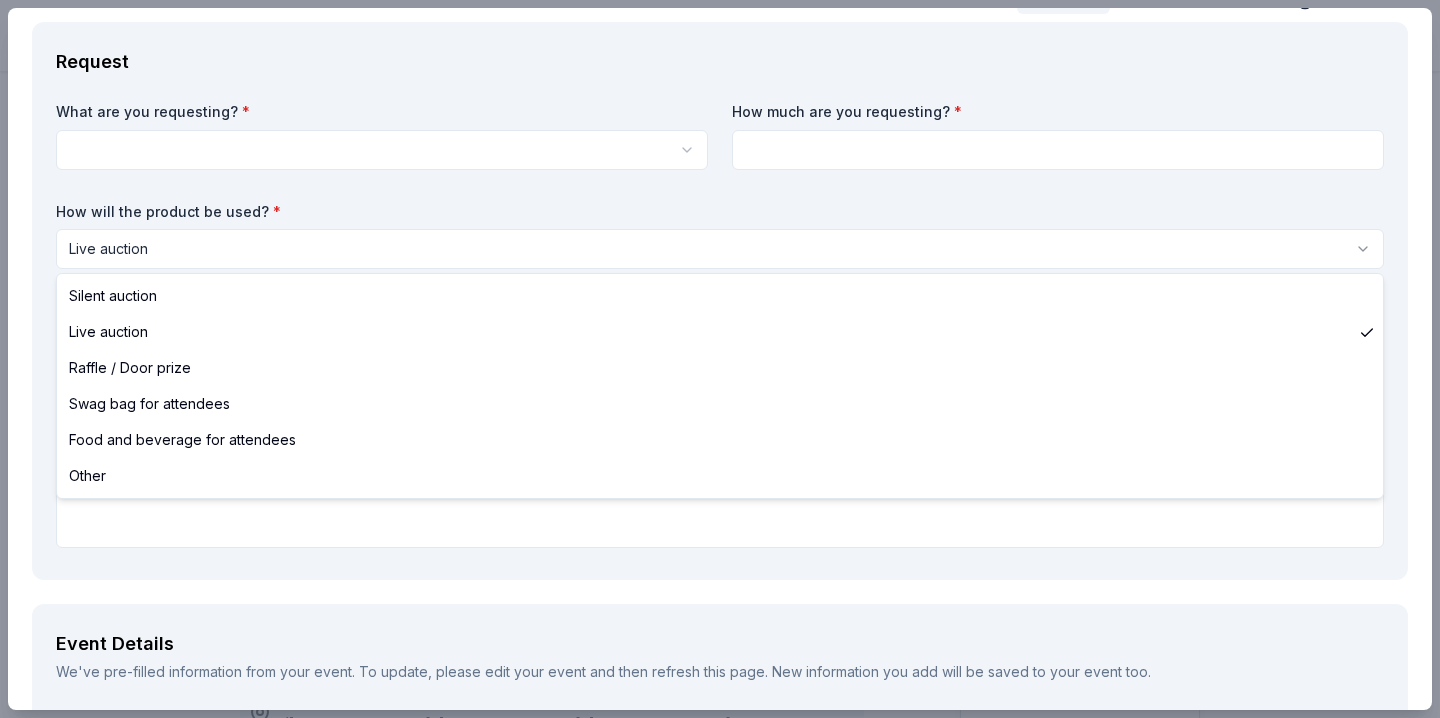 click on "11th Annual Cooking for a Cause Save Apply Due in 71 days Share CookinGenie 5.0 • 4  reviews 16   applies  last week 95% approval rate $ 200 donation value Share See more CookinGenie is a personal chef platform that makes it easy for anyone to book a chef in their area instantly. Dinner parties, Meal Prep and more! What they donate $200 gift card Auction & raffle   You may receive donations every   3 months Who they donate to CookinGenie  hasn ' t listed any preferences or eligibility criteria. Due in 71 days Apply Save Application takes 10 min Usually responds in  a few days Updated  about 1 month  ago Report a mistake 95% approval rate 95 % approved 5 % declined 0 % no response CookinGenie is  a generous donor :  they are likely to respond and approve your request if you fit their criteria. $ 200 donation value (average) <1% 96% <1% 4% $0 → $125 $125 → $250 $250 → $375 $375 → $500 CookinGenie's donation is  consistent :  they donate the same value regardlesss of the application. 5.0 • 4  reviews" at bounding box center (720, 359) 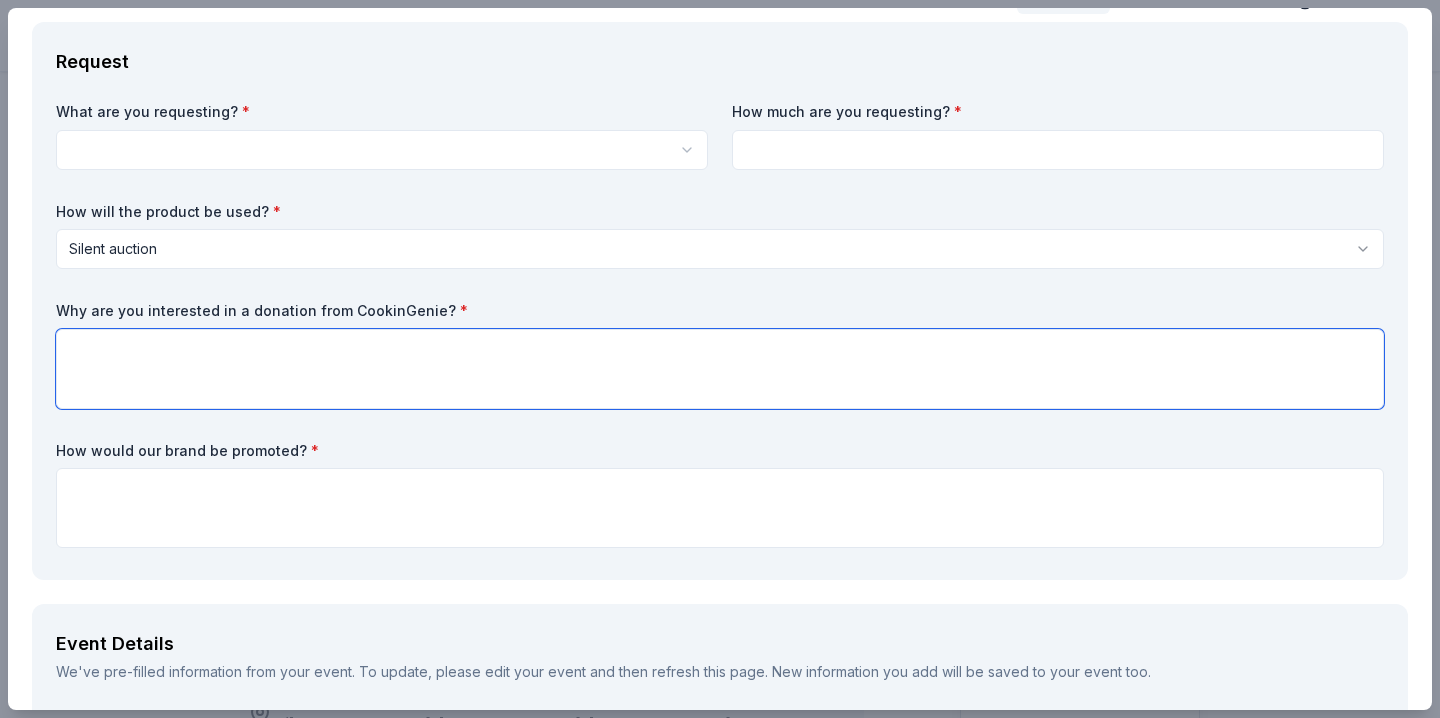 click at bounding box center (720, 369) 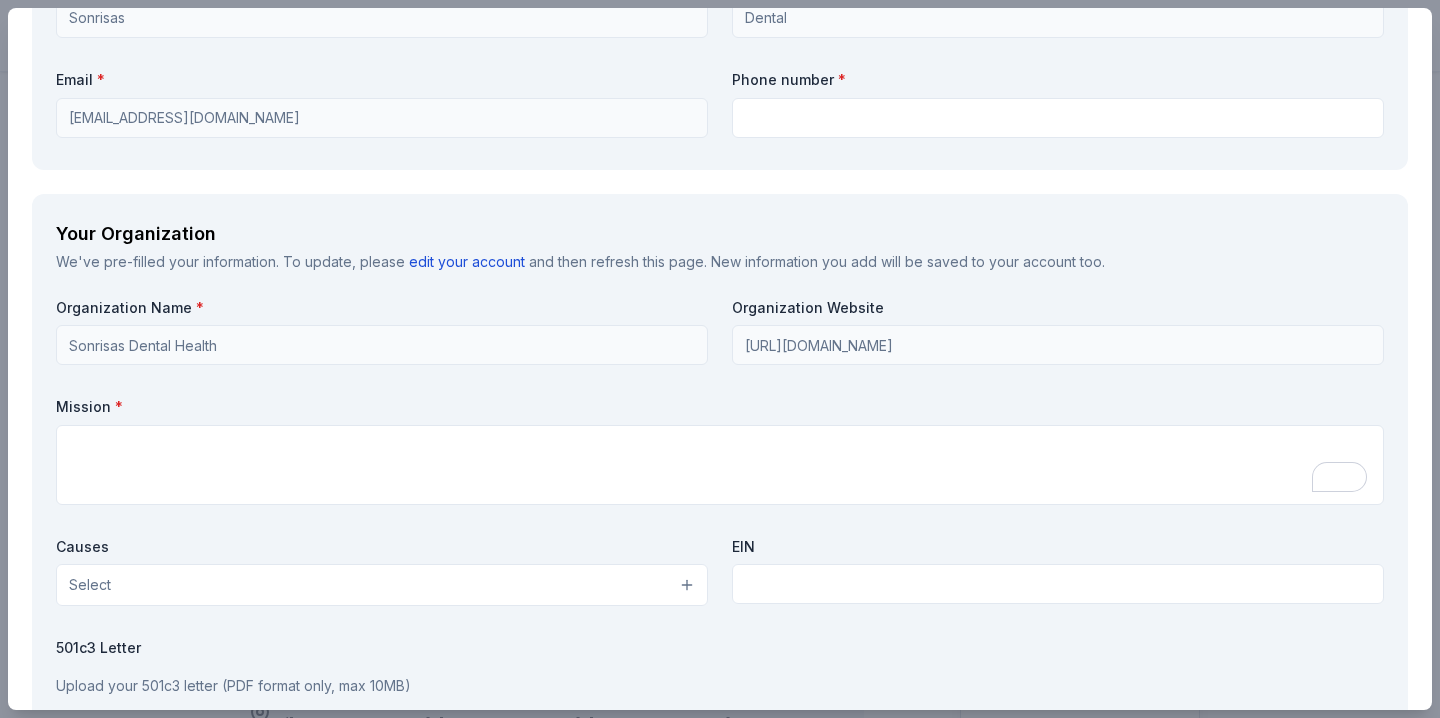 scroll, scrollTop: 1558, scrollLeft: 0, axis: vertical 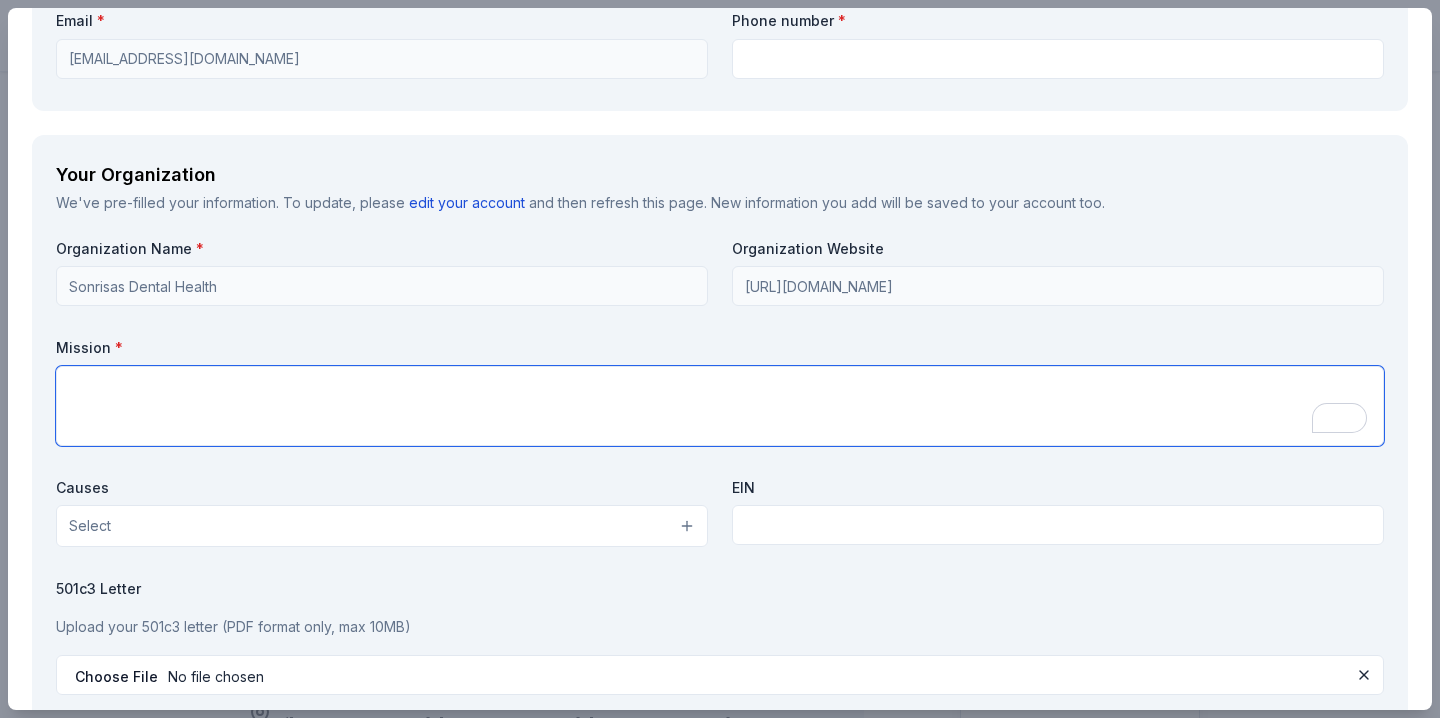 click at bounding box center (720, 406) 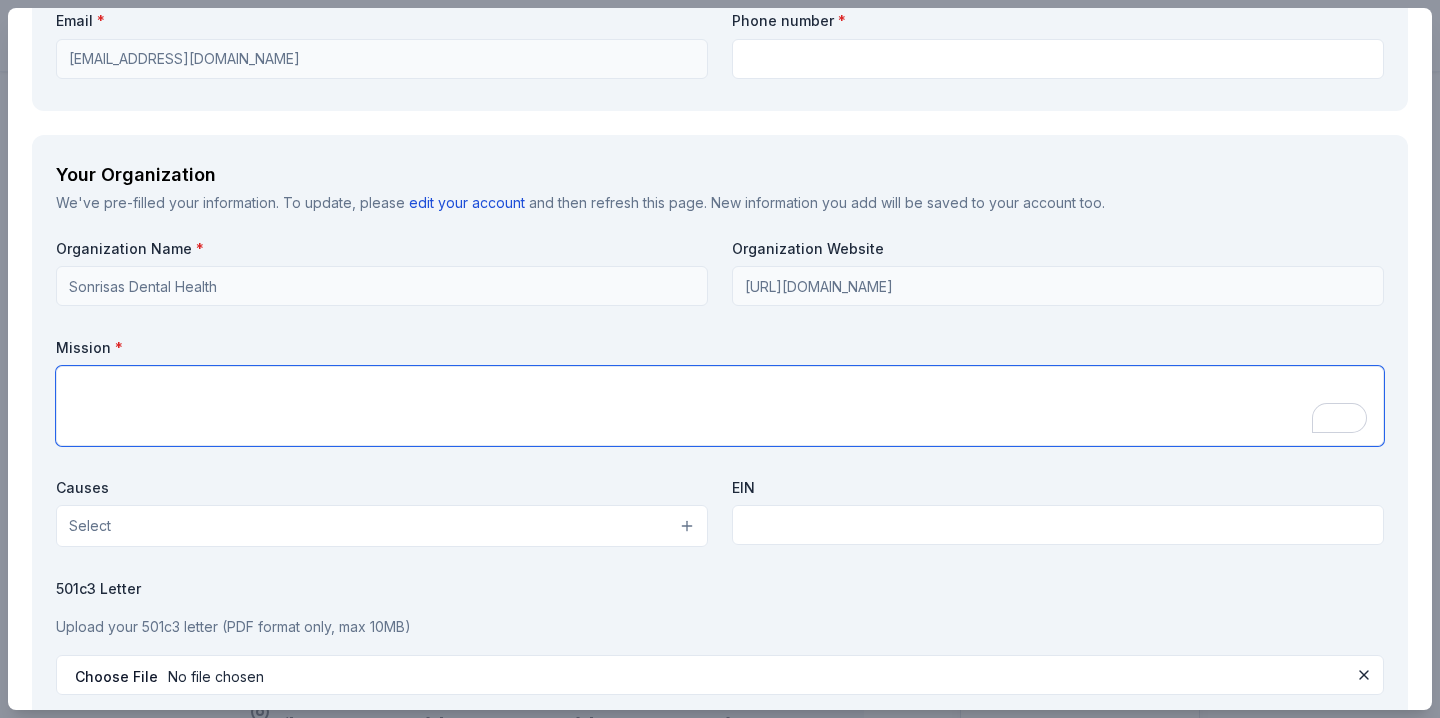 paste on "I am reaching out on behalf of Sonrisas Dental Health to request your support for our charity auction for the 11th Annual Cooking for a Cause, on September 27th at Domenico Winery in San Carlos, CA.
This unique event raises funds to support clinical dental care and oral health education for low-income San Mateo County residents. Founded in 2001 by concerned community members, Sonrisas’ vision is a dental home for every adult and child in the San Mateo community, regardless of financial, developmental, and physical barriers.
We would be grateful if you would donate gift cards, limited edition pints, or merch. Your generous contribution would help us serve 5,000 community members (75% low-income) with clinical dentistry and provide dental screenings and oral health education to over 3,500 children, older adults, and others.
This is an excellent opportunity to showcase your new ice cream flavors and your work towards sustainably creating unique flavors to our 200+ expected attendees while supporting ..." 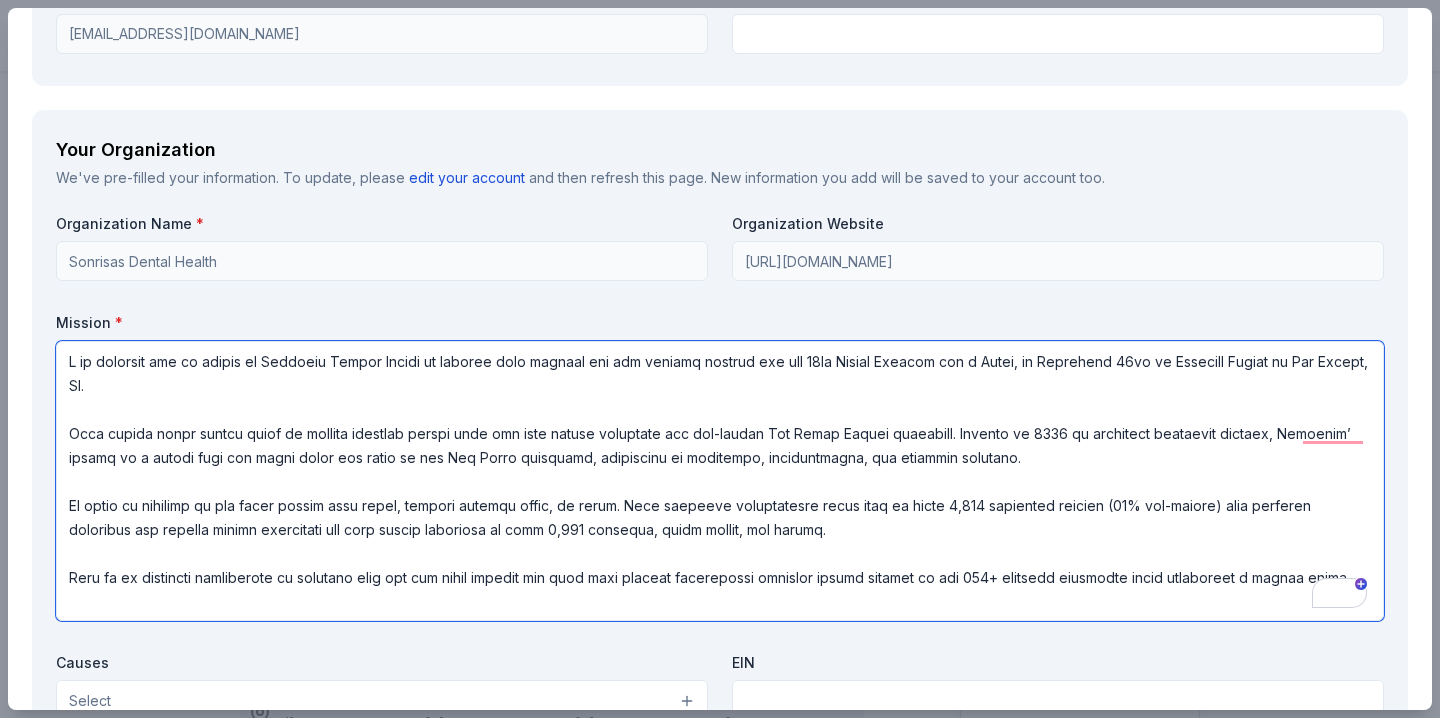 scroll, scrollTop: 1641, scrollLeft: 0, axis: vertical 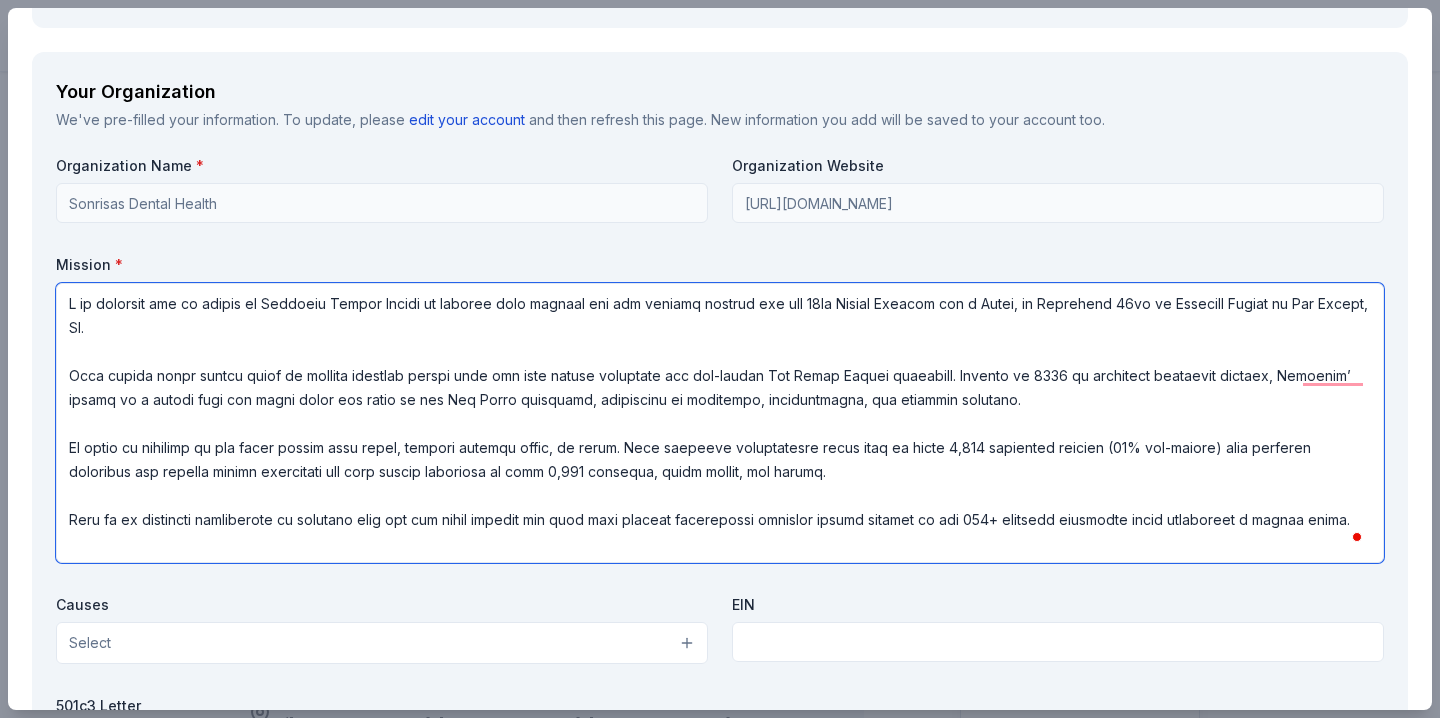 click at bounding box center (720, 423) 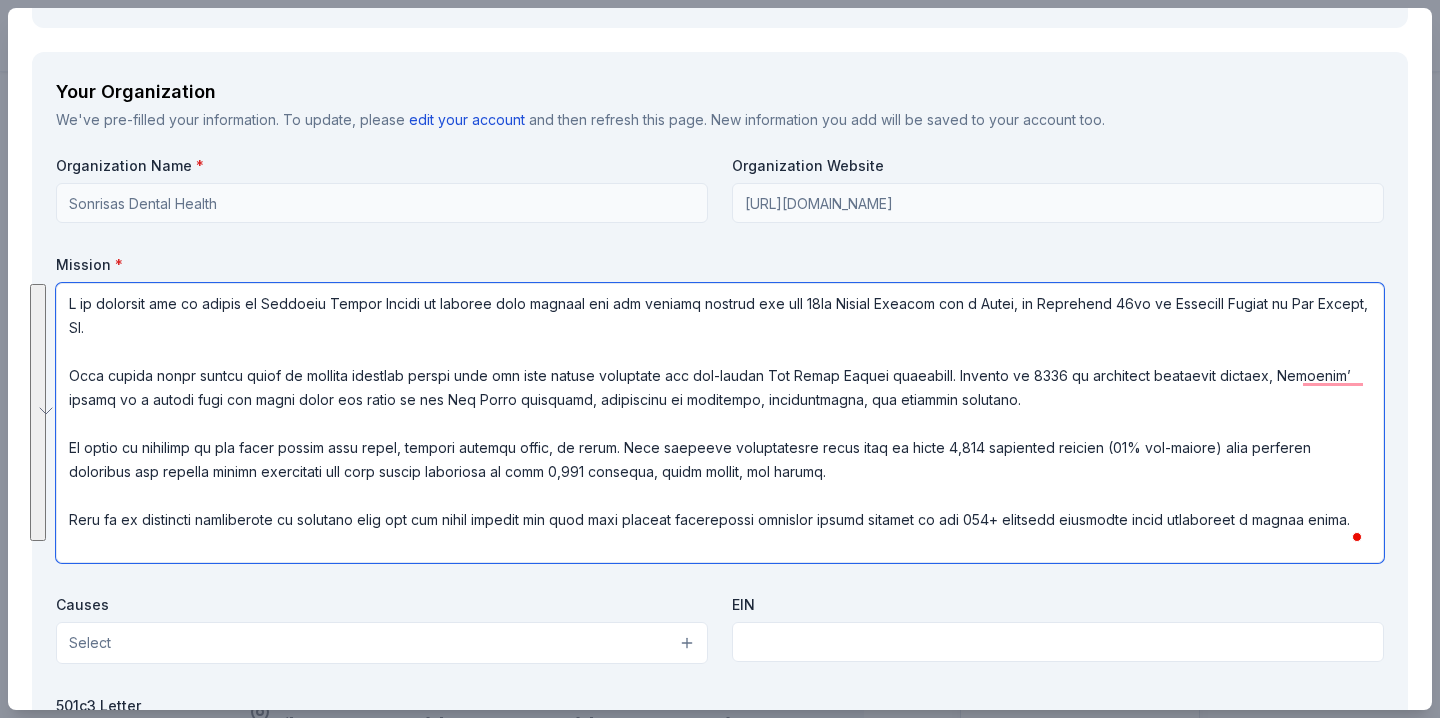 click at bounding box center (720, 423) 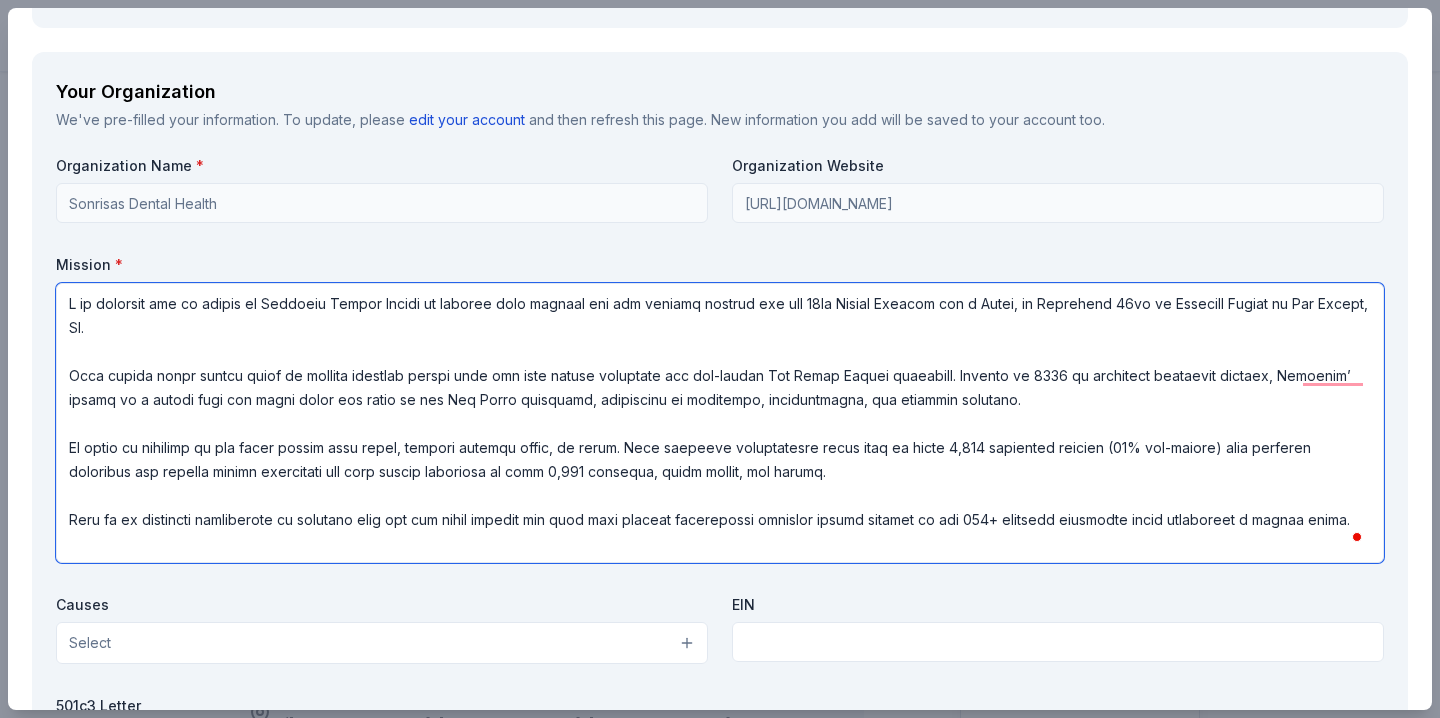 type on "I am reaching out on behalf of Sonrisas Dental Health to request your support for our charity auction for the 11th Annual Cooking for a Cause, on September 27th at Domenico Winery in San Carlos, CA.
This unique event raises funds to support clinical dental care and oral health education for low-income San Mateo County residents. Founded in 2001 by concerned community members, Sonrisas’ vision is a dental home for every adult and child in the San Mateo community, regardless of financial, developmental, and physical barriers.
We would be grateful if you would donate gift cards, limited edition pints, or merch. Your generous contribution would help us serve 5,000 community members (75% low-income) with clinical dentistry and provide dental screenings and oral health education to over 3,500 children, older adults, and others.
This is an excellent opportunity to showcase your new ice cream flavors and your work towards sustainably creating unique flavors to our 200+ expected attendees while supporting ..." 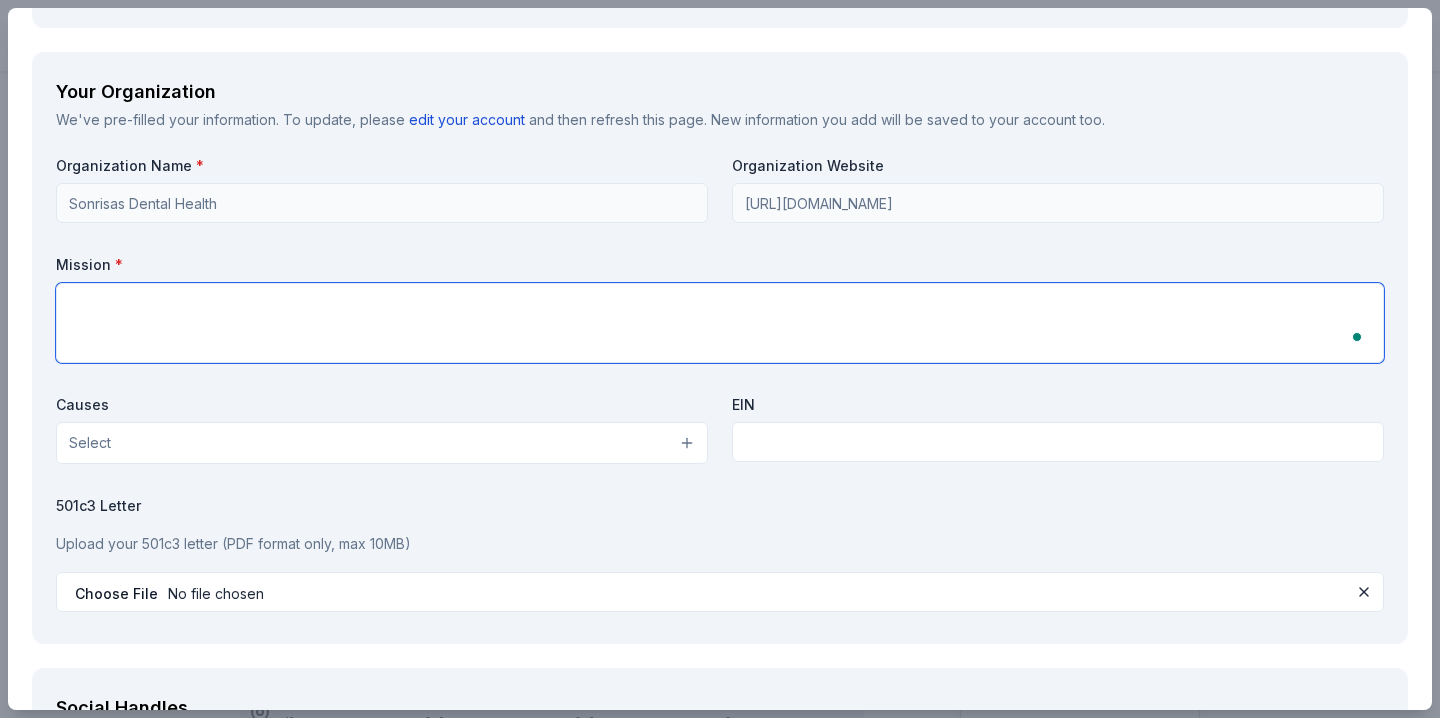 paste on "The 11th Annual Cooking for a Cause event raises funds to support clinical dental care and oral health education for low-income residents. Founded in 2001 by concerned community members, Sonrisas’ vision is a dental home for every adult and child in the San Mateo and Half Moon Bay communities, regardless of financial, developmental, and physical barriers. Your generous contribution would help us serve 5,000 community members (75% low-income) with clinical dentistry and provide dental screenings and oral health education to over 3,500 children, older adults, and others. By donating general admission tickets, we can continue to treat and further educate our community members and continue to expand our reach." 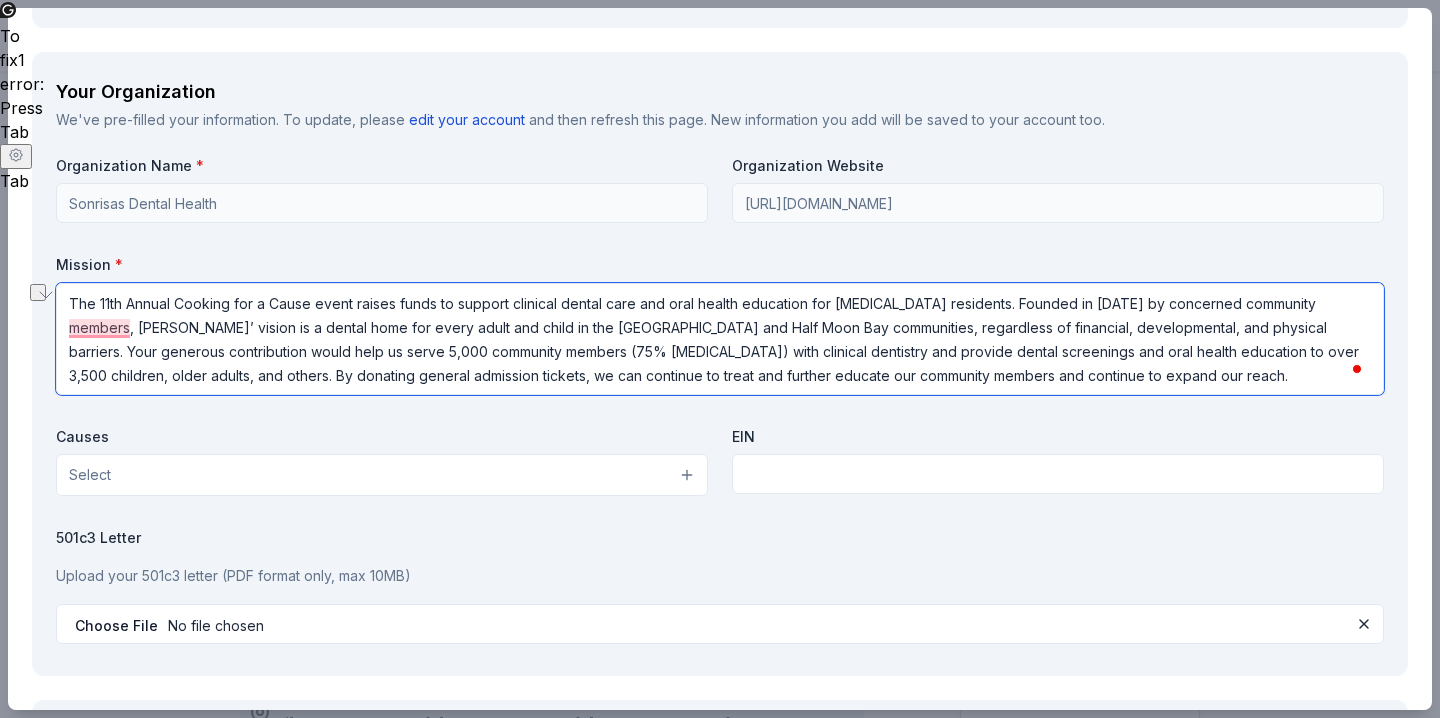 drag, startPoint x: 232, startPoint y: 375, endPoint x: 354, endPoint y: 364, distance: 122.494896 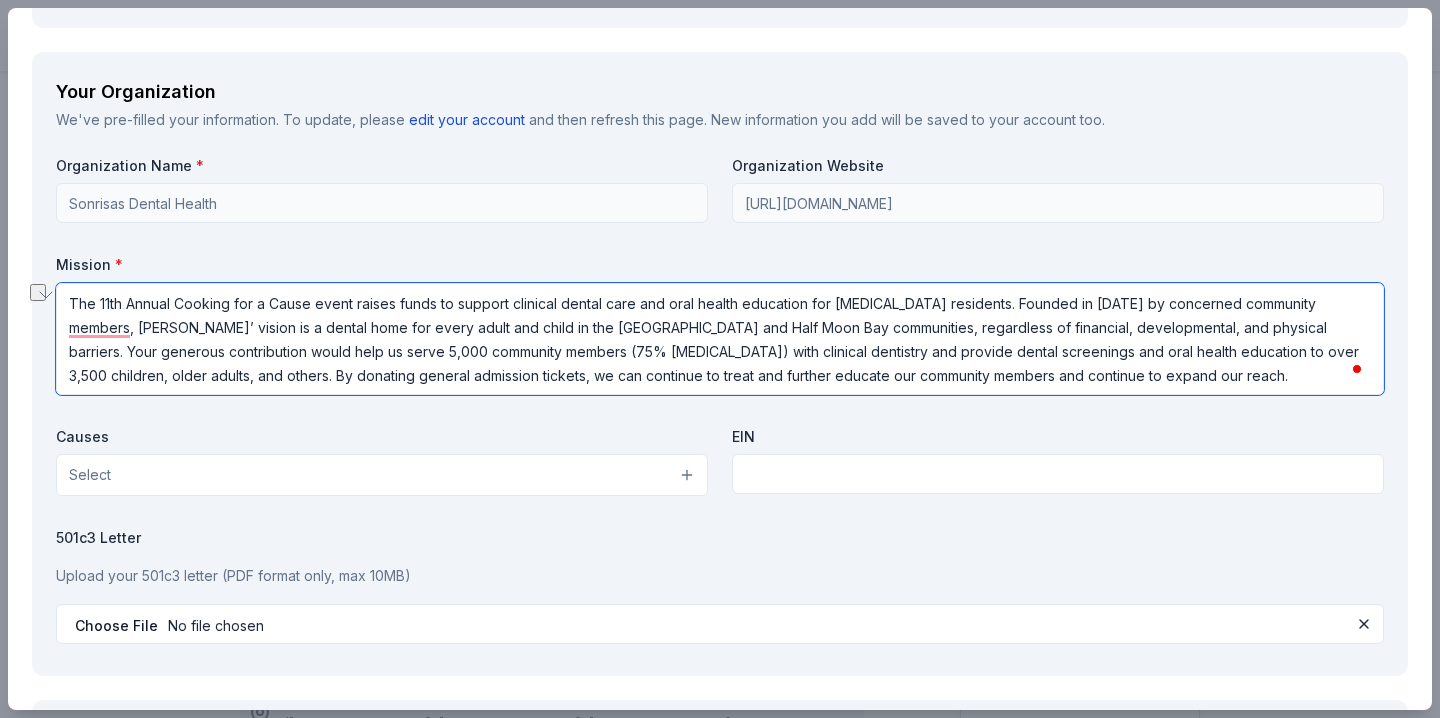 drag, startPoint x: 397, startPoint y: 376, endPoint x: 232, endPoint y: 365, distance: 165.36626 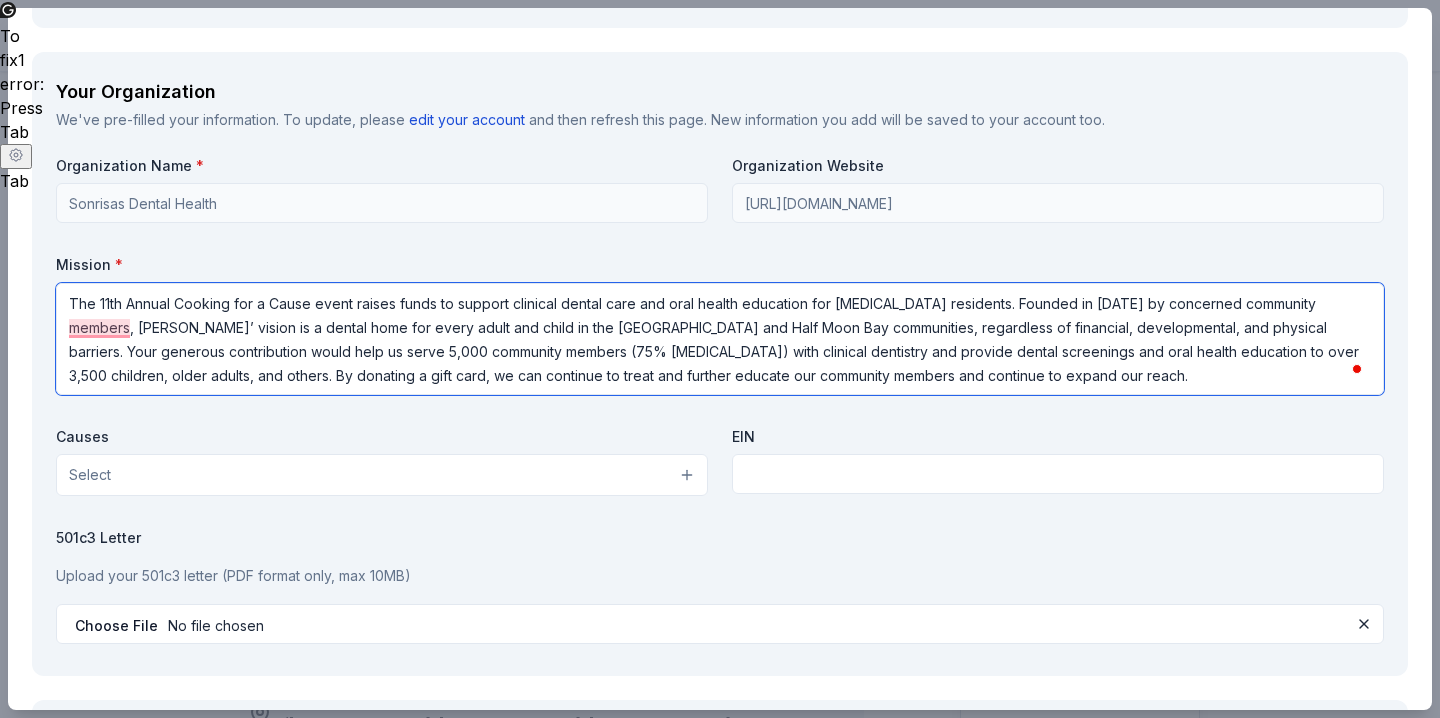 click on "The 11th Annual Cooking for a Cause event raises funds to support clinical dental care and oral health education for low-income residents. Founded in 2001 by concerned community members, Sonrisas’ vision is a dental home for every adult and child in the San Mateo and Half Moon Bay communities, regardless of financial, developmental, and physical barriers. Your generous contribution would help us serve 5,000 community members (75% low-income) with clinical dentistry and provide dental screenings and oral health education to over 3,500 children, older adults, and others. By donating a gift card, we can continue to treat and further educate our community members and continue to expand our reach." at bounding box center (720, 339) 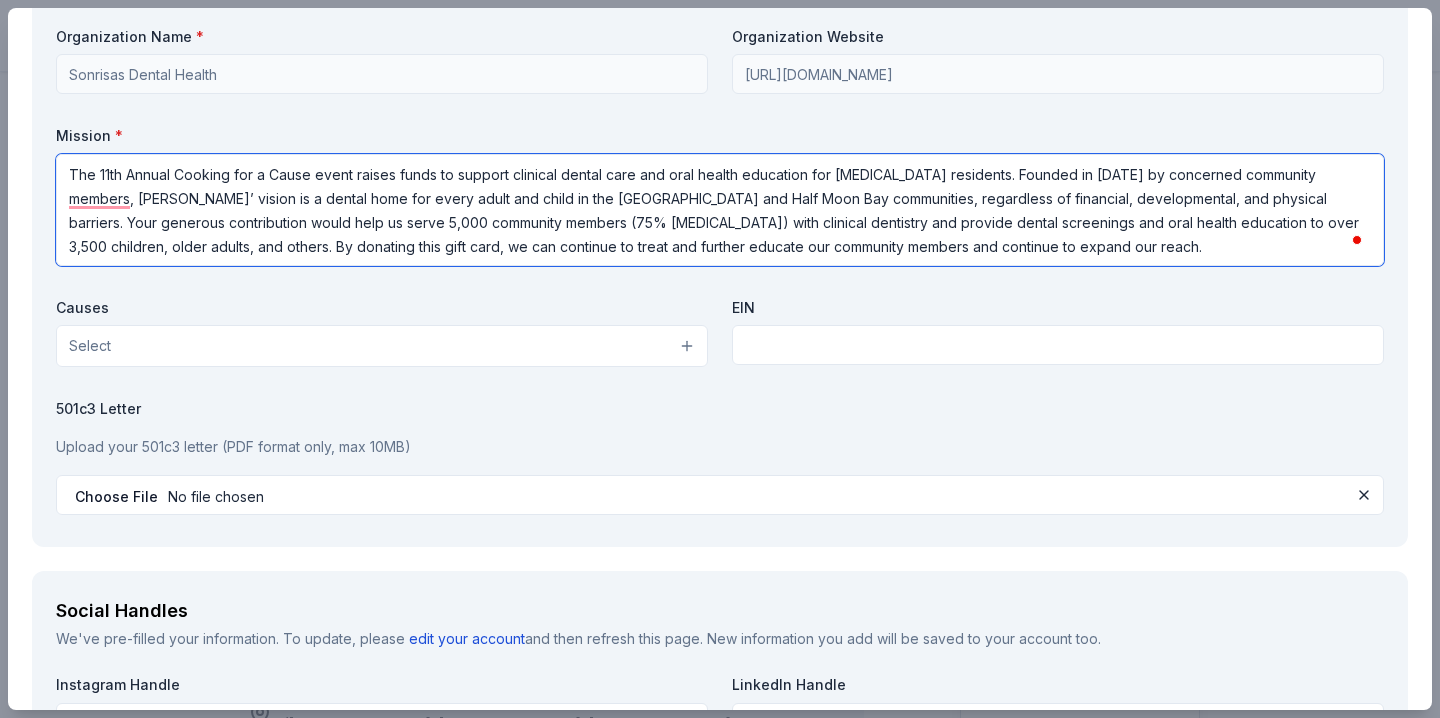 scroll, scrollTop: 1805, scrollLeft: 0, axis: vertical 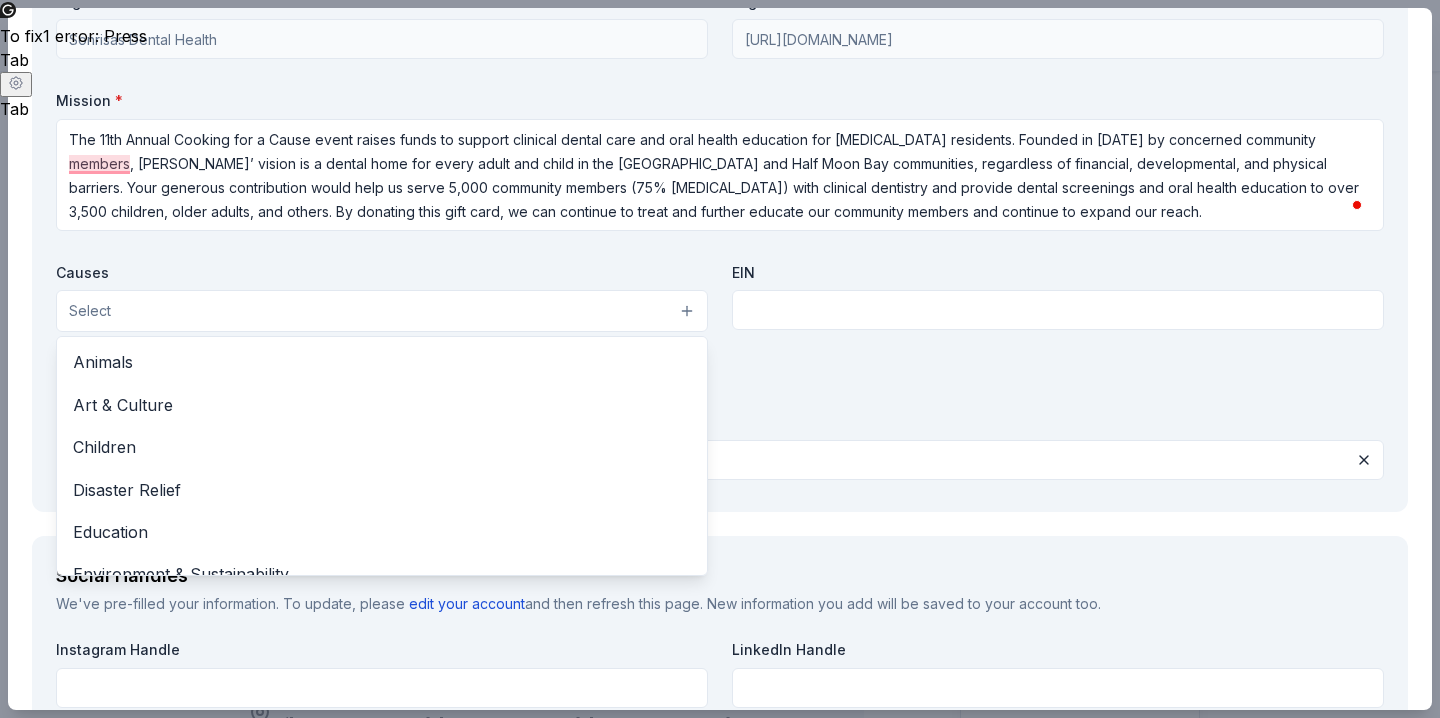 click on "Select" at bounding box center [382, 311] 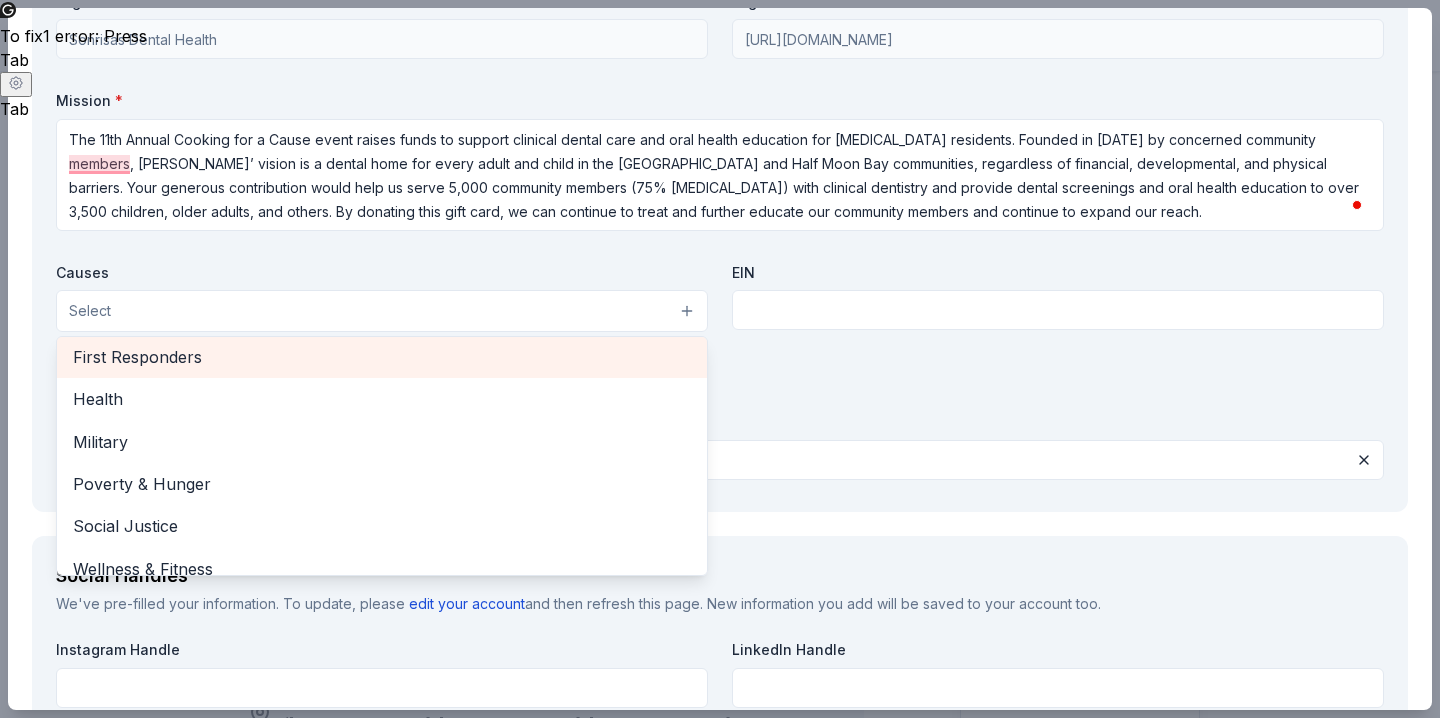 scroll, scrollTop: 278, scrollLeft: 0, axis: vertical 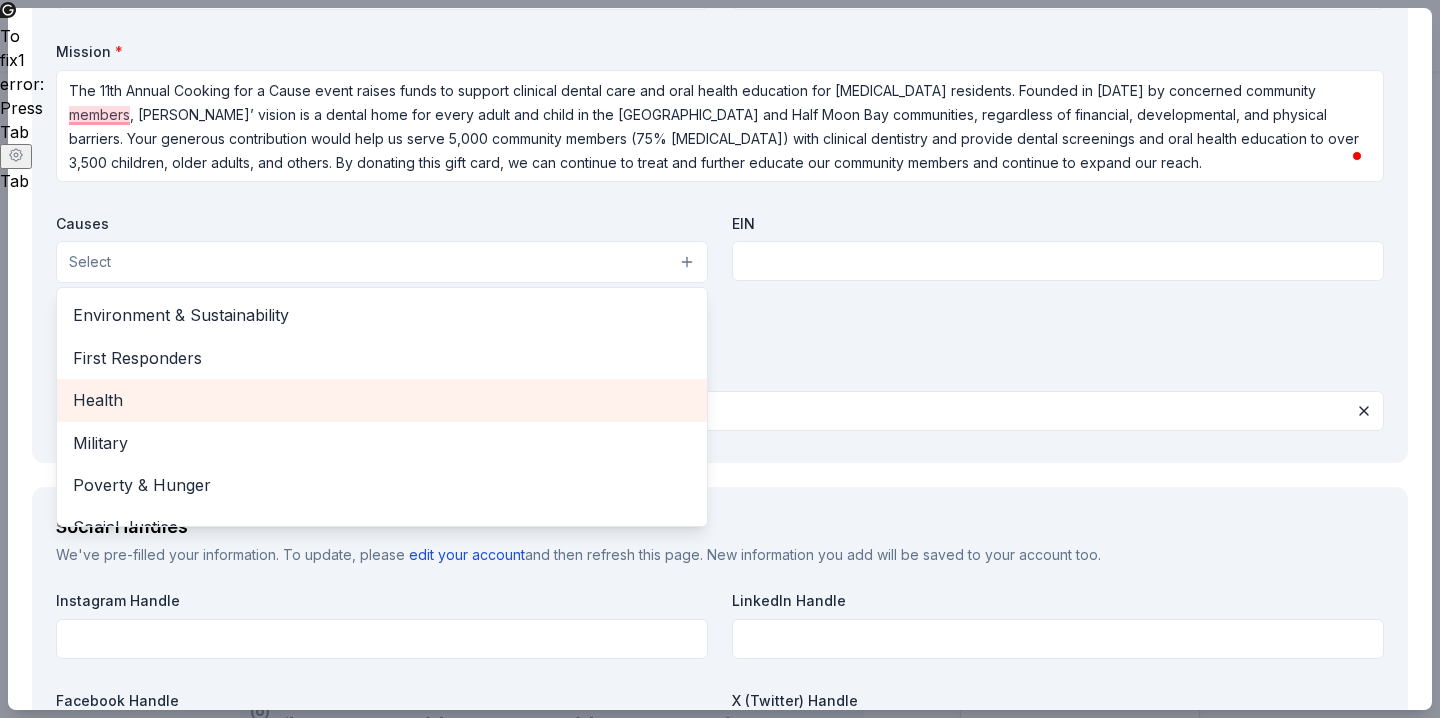 click on "Health" at bounding box center [382, 400] 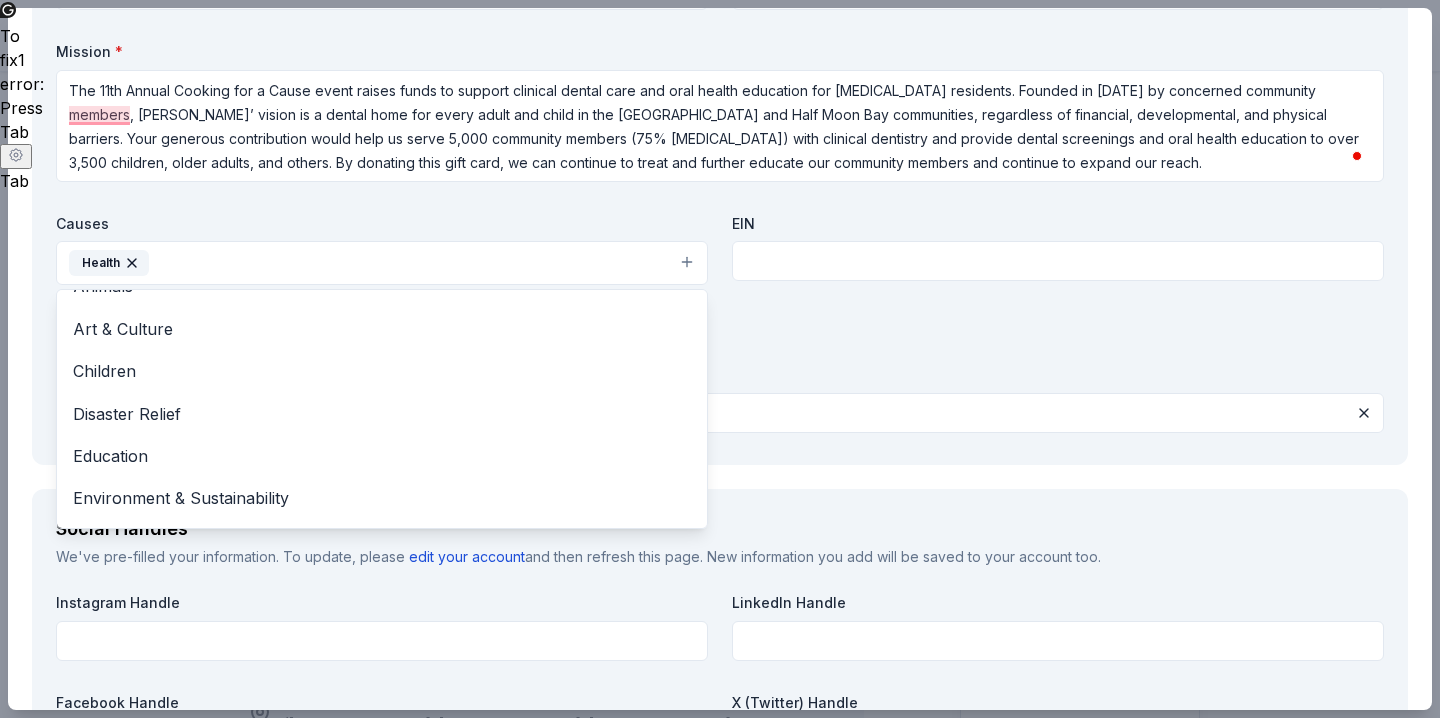 scroll, scrollTop: 0, scrollLeft: 0, axis: both 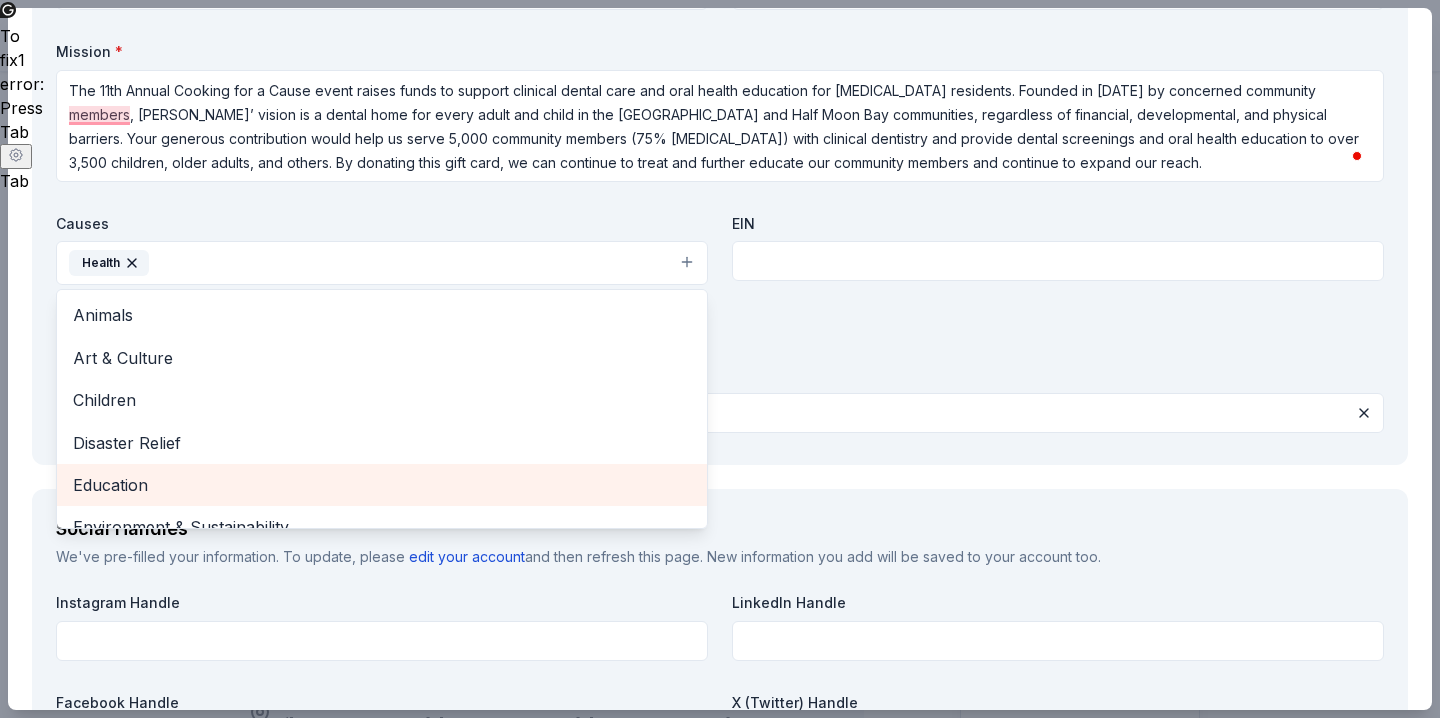 click on "Education" at bounding box center (382, 485) 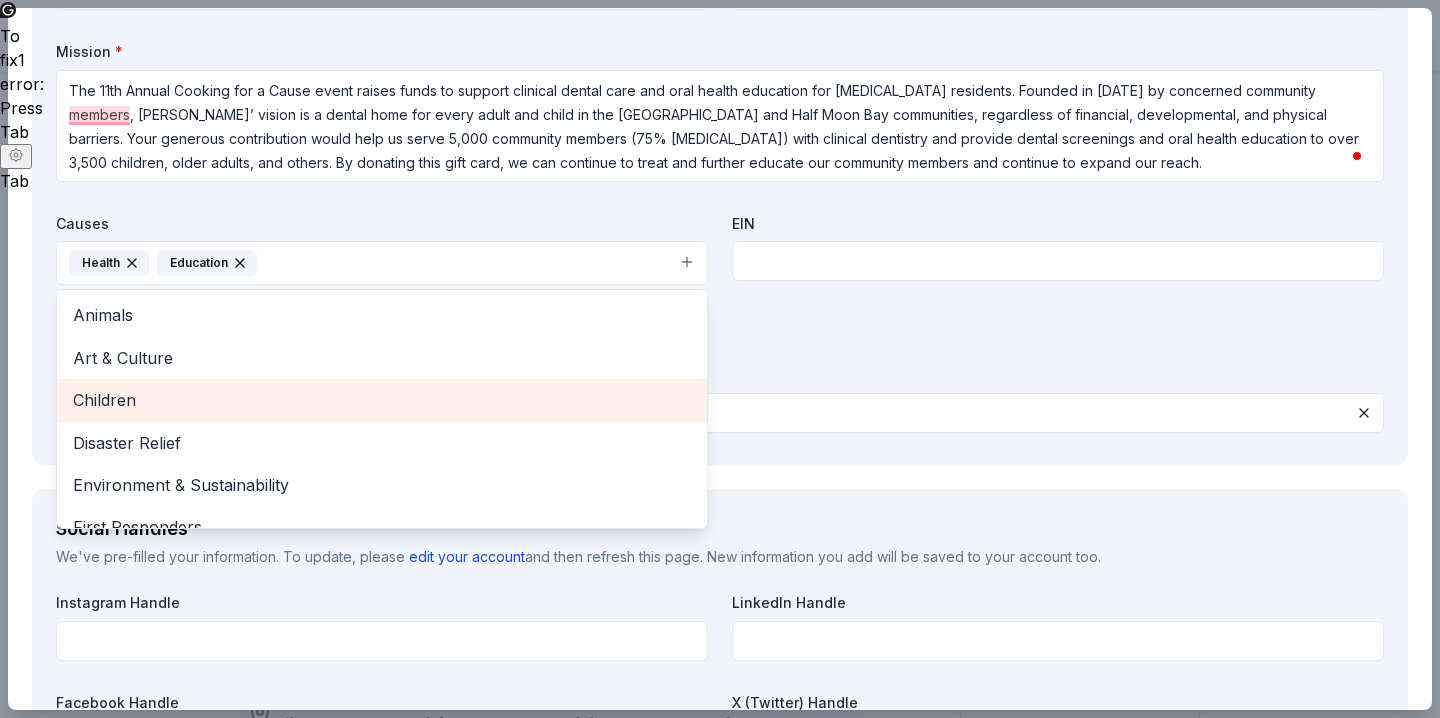 click on "Children" at bounding box center (382, 400) 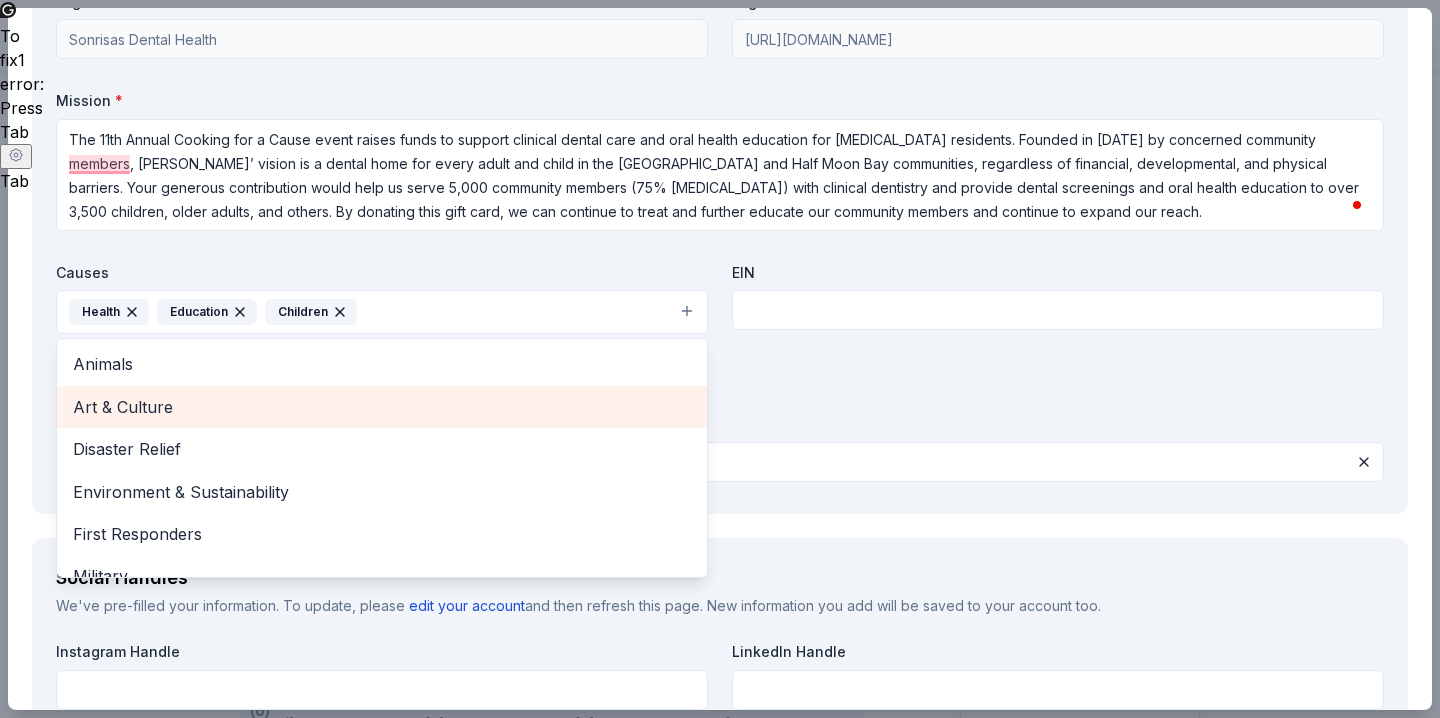 scroll, scrollTop: 1766, scrollLeft: 0, axis: vertical 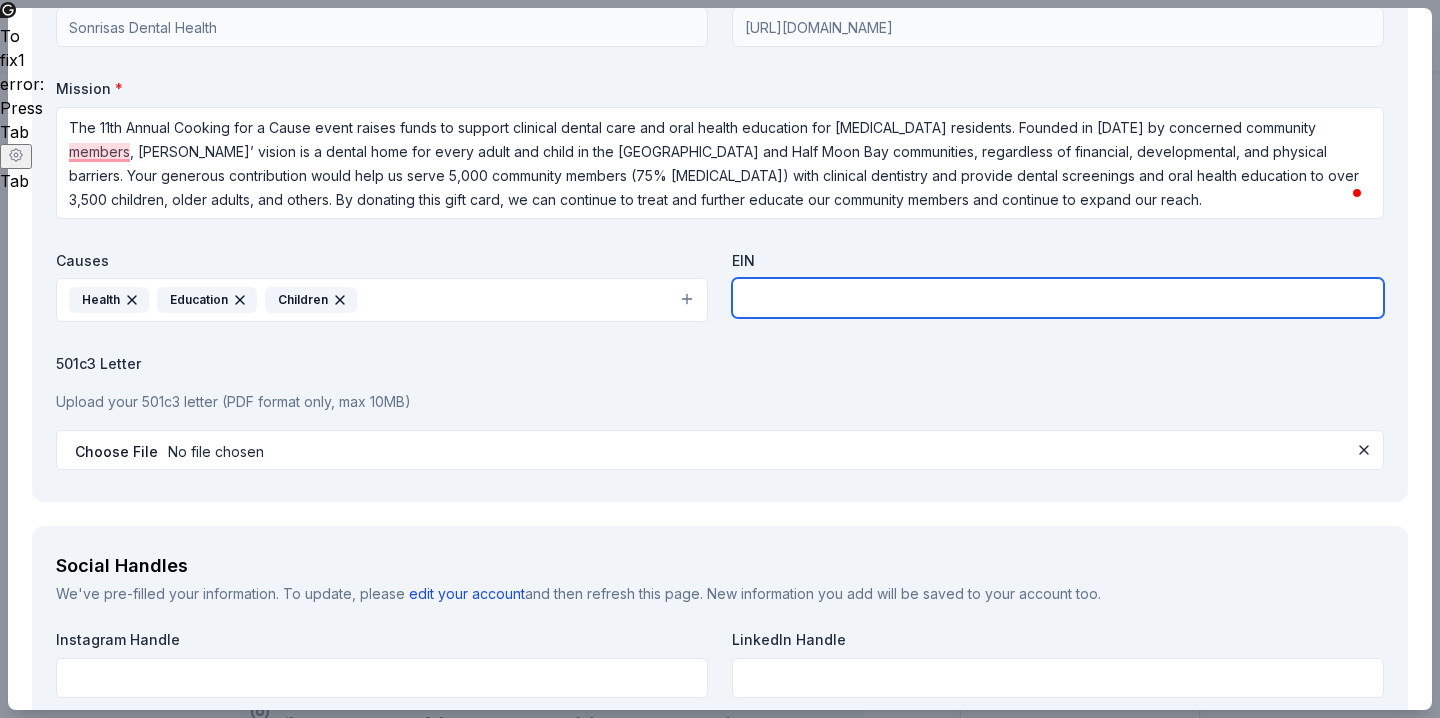 click at bounding box center (1058, 298) 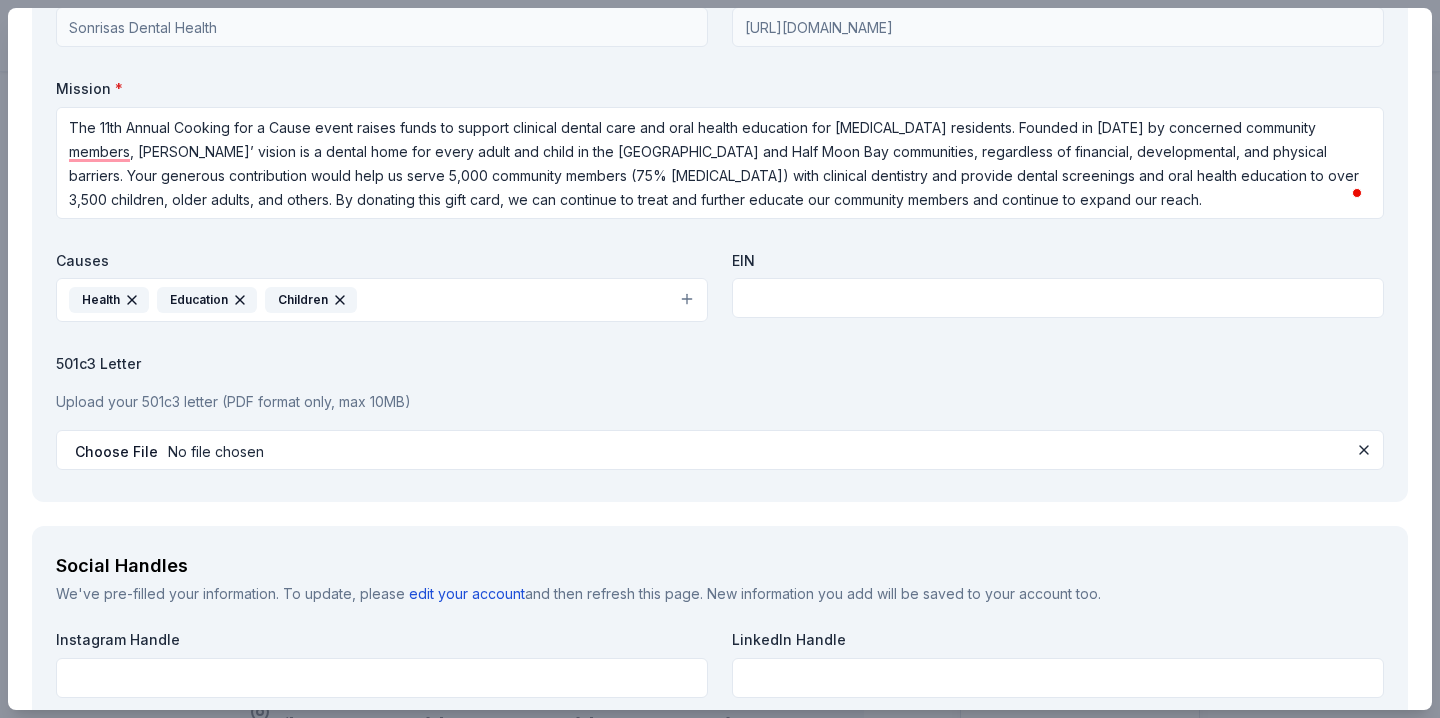 click on "501c3 Letter" at bounding box center (720, 364) 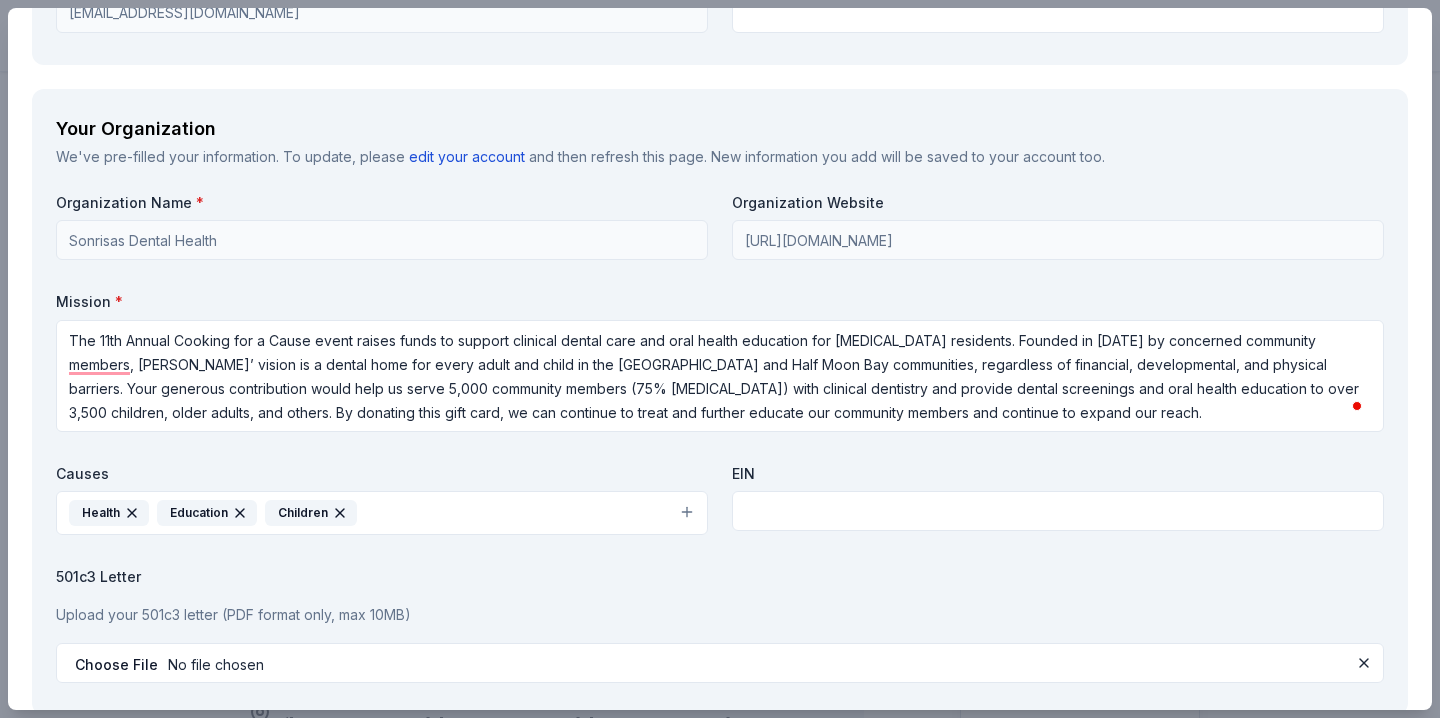 scroll, scrollTop: 1596, scrollLeft: 0, axis: vertical 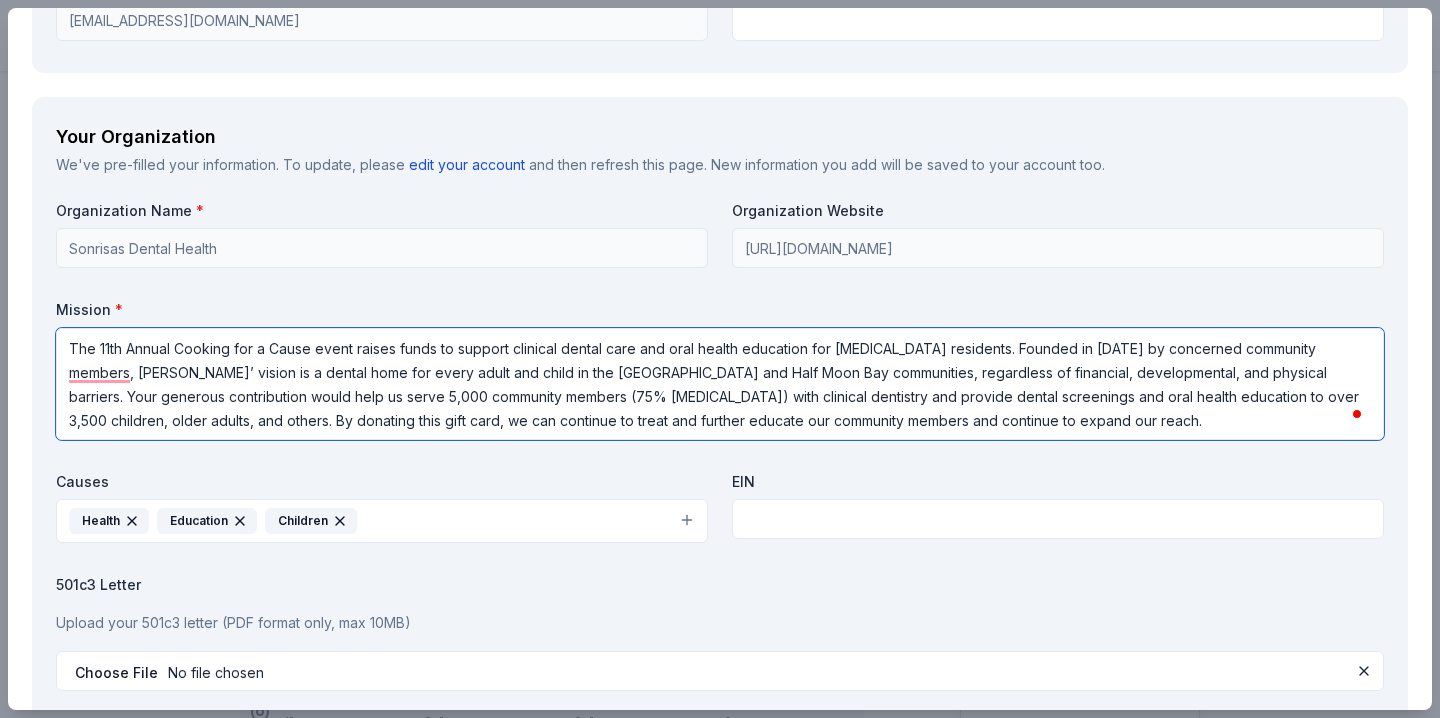 click on "The 11th Annual Cooking for a Cause event raises funds to support clinical dental care and oral health education for low-income residents. Founded in 2001 by concerned community members, Sonrisas’ vision is a dental home for every adult and child in the San Mateo and Half Moon Bay communities, regardless of financial, developmental, and physical barriers. Your generous contribution would help us serve 5,000 community members (75% low-income) with clinical dentistry and provide dental screenings and oral health education to over 3,500 children, older adults, and others. By donating this gift card, we can continue to treat and further educate our community members and continue to expand our reach." at bounding box center [720, 384] 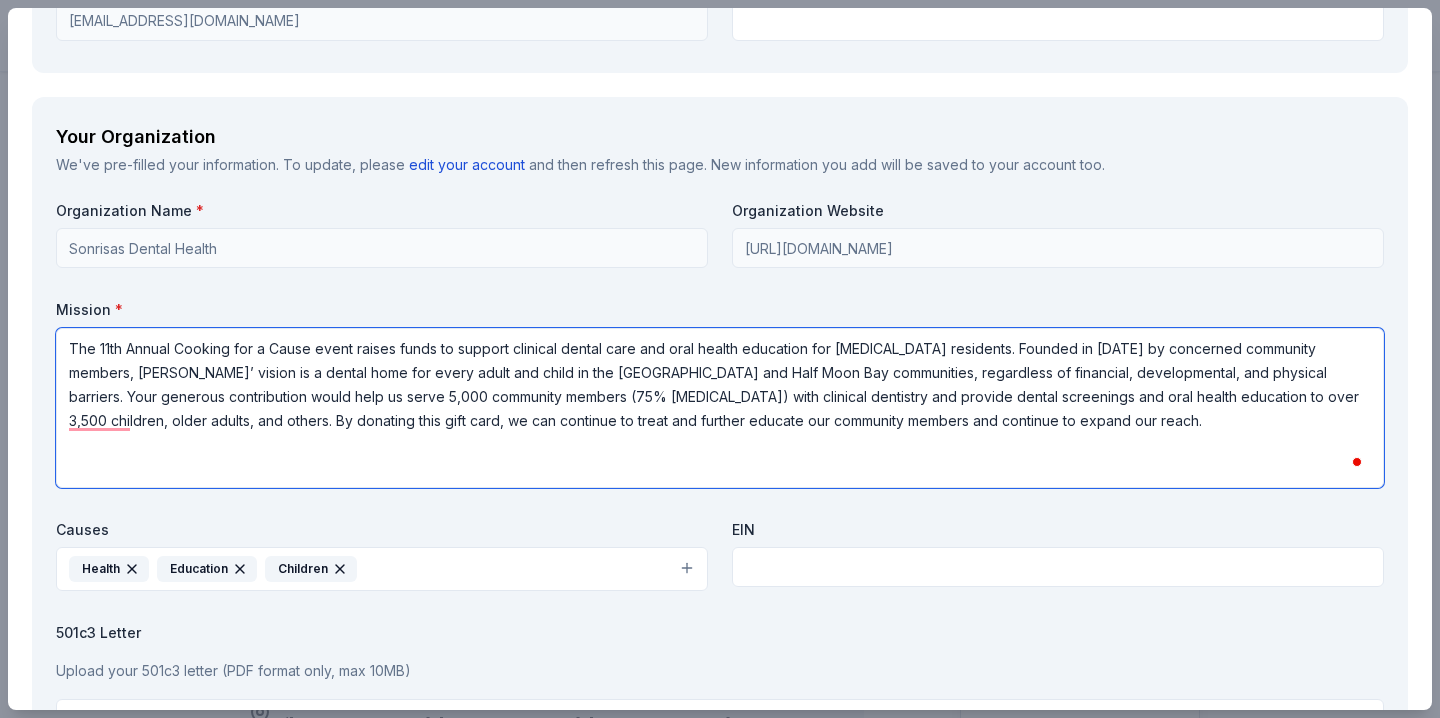 click on "The 11th Annual Cooking for a Cause event raises funds to support clinical dental care and oral health education for low-income residents. Founded in 2001 by concerned community members, Sonrisas’ vision is a dental home for every adult and child in the San Mateo and Half Moon Bay communities, regardless of financial, developmental, and physical barriers. Your generous contribution would help us serve 5,000 community members (75% low-income) with clinical dentistry and provide dental screenings and oral health education to over 3,500 children, older adults, and others. By donating this gift card, we can continue to treat and further educate our community members and continue to expand our reach." at bounding box center (720, 408) 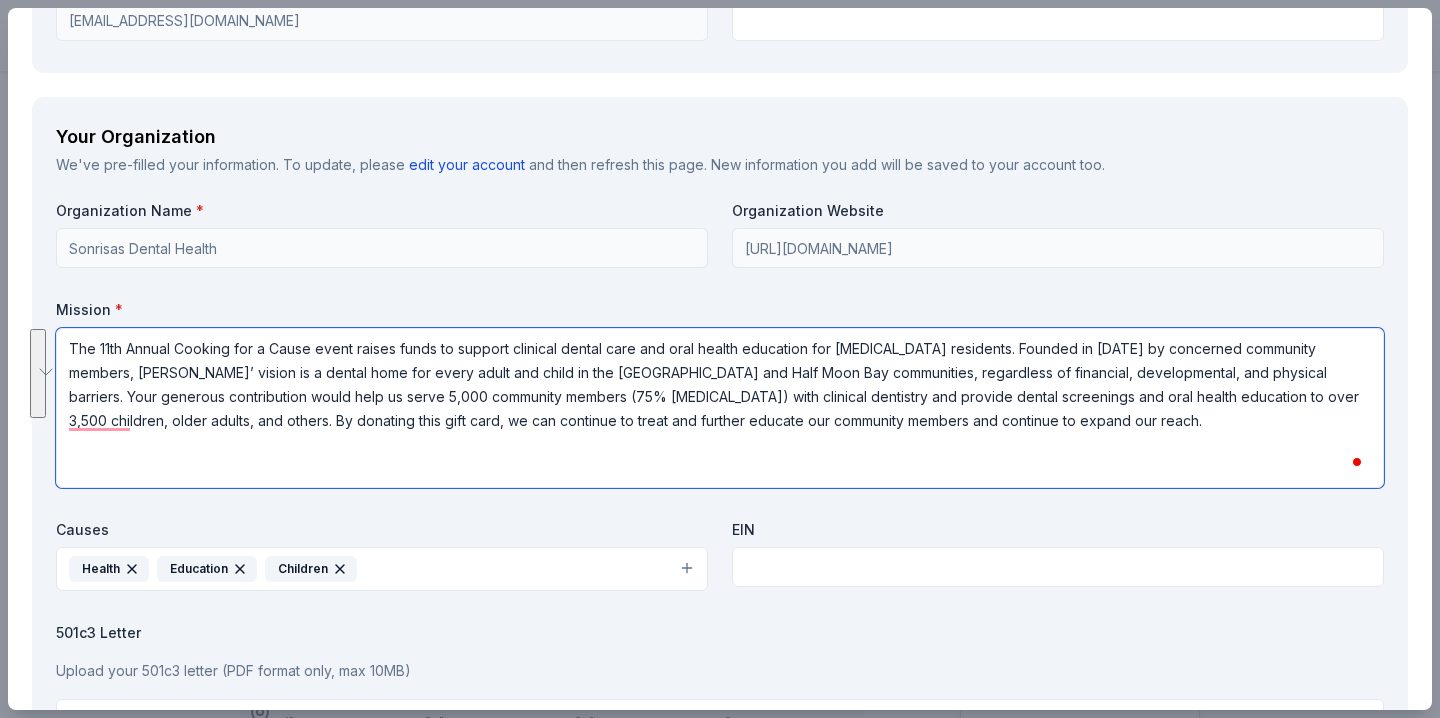 drag, startPoint x: 985, startPoint y: 393, endPoint x: 140, endPoint y: 465, distance: 848.0619 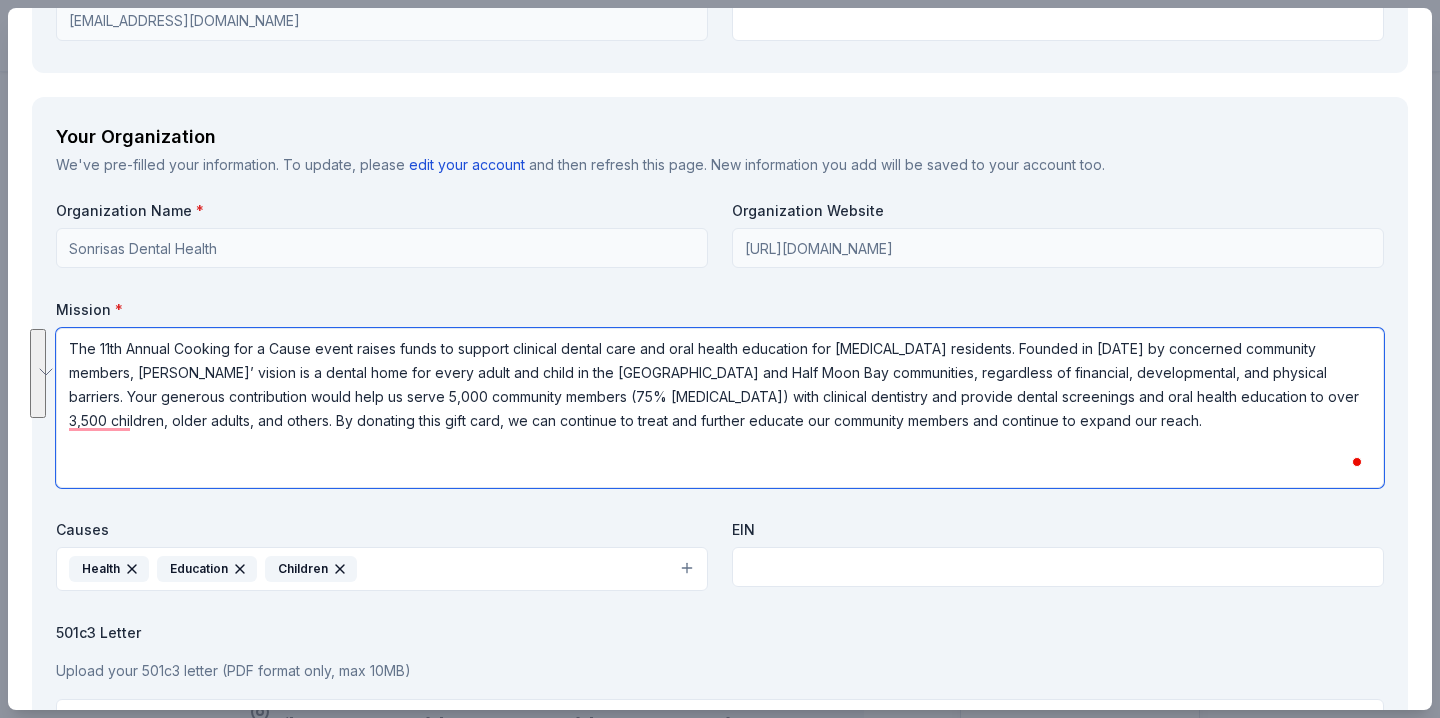 click on "The 11th Annual Cooking for a Cause event raises funds to support clinical dental care and oral health education for low-income residents. Founded in 2001 by concerned community members, Sonrisas’ vision is a dental home for every adult and child in the San Mateo and Half Moon Bay communities, regardless of financial, developmental, and physical barriers. Your generous contribution would help us serve 5,000 community members (75% low-income) with clinical dentistry and provide dental screenings and oral health education to over 3,500 children, older adults, and others. By donating this gift card, we can continue to treat and further educate our community members and continue to expand our reach." at bounding box center (720, 408) 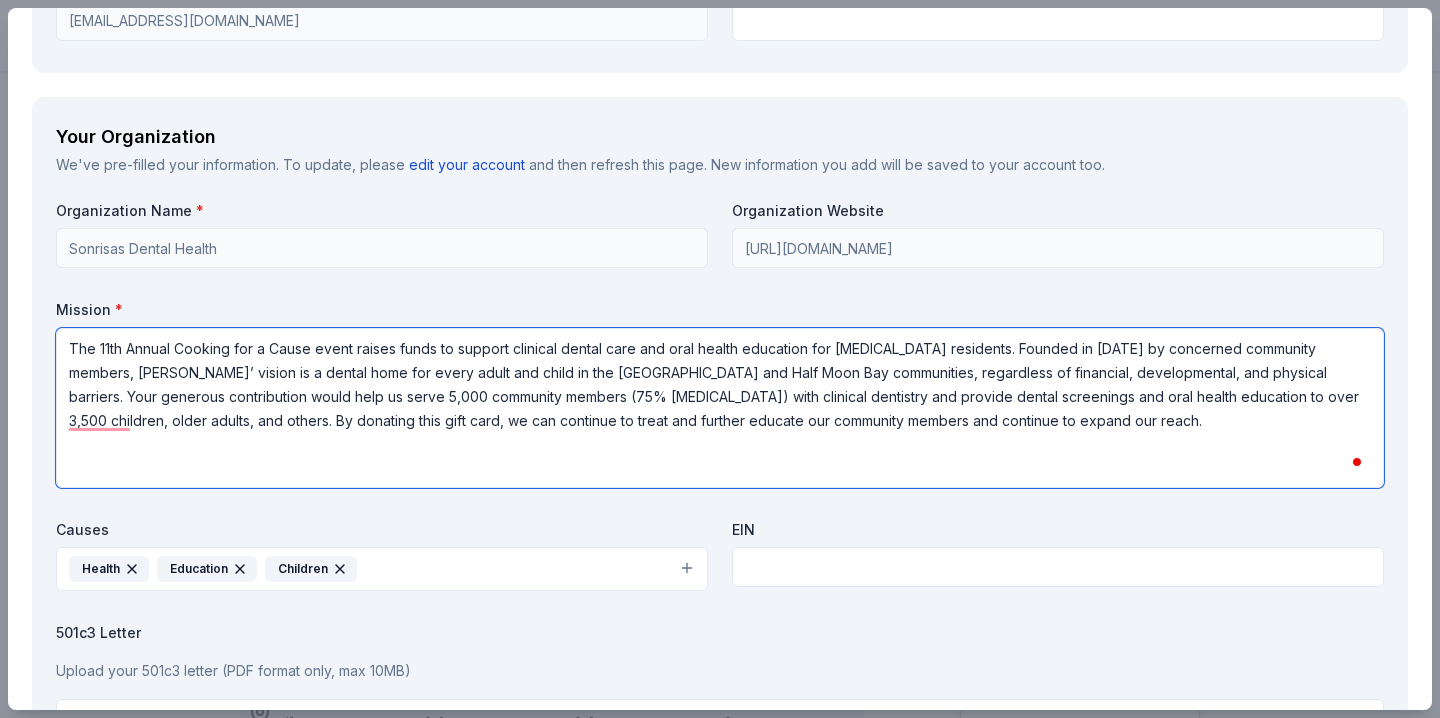 paste on "Founded in 2001 by concerned community members, Sonrisas’ vision is a dental home for every adult and child in the San Mateo and Half Moon Bay communities, regardless of financial, developmental, and physical barriers. Your generous contribution would help us serve 5,000 community members (75% low-income) with clinical dentistry and provide dental screenings and oral health education to over 3,500 children, older adults, and others." 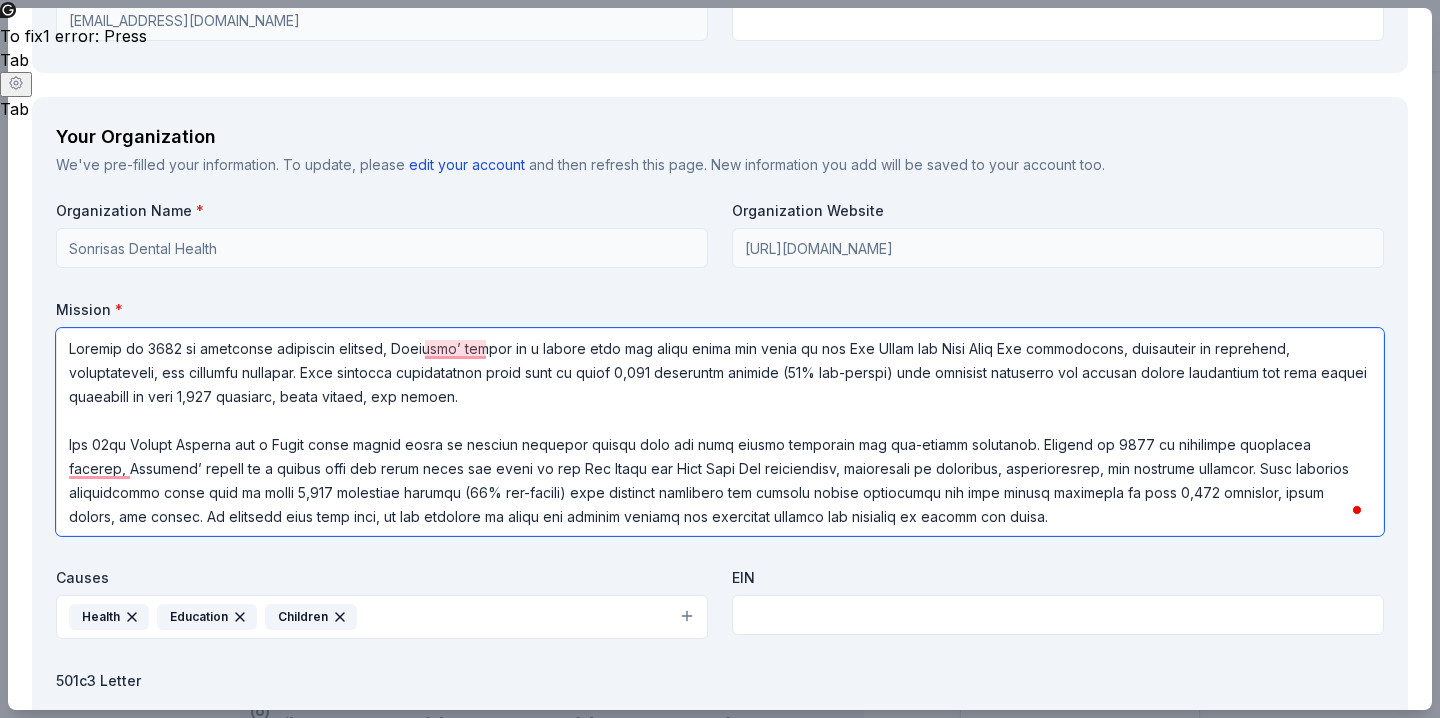 click at bounding box center (720, 432) 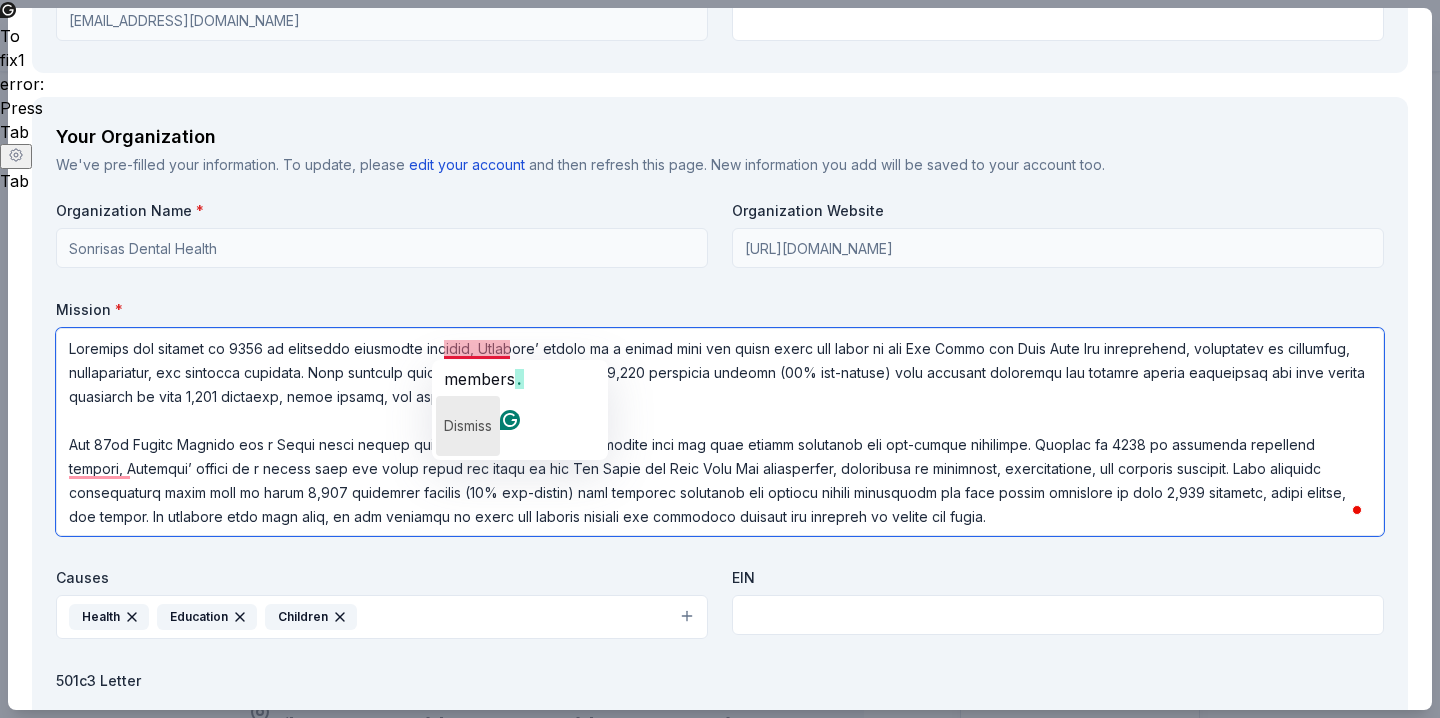 click on "Dismiss" 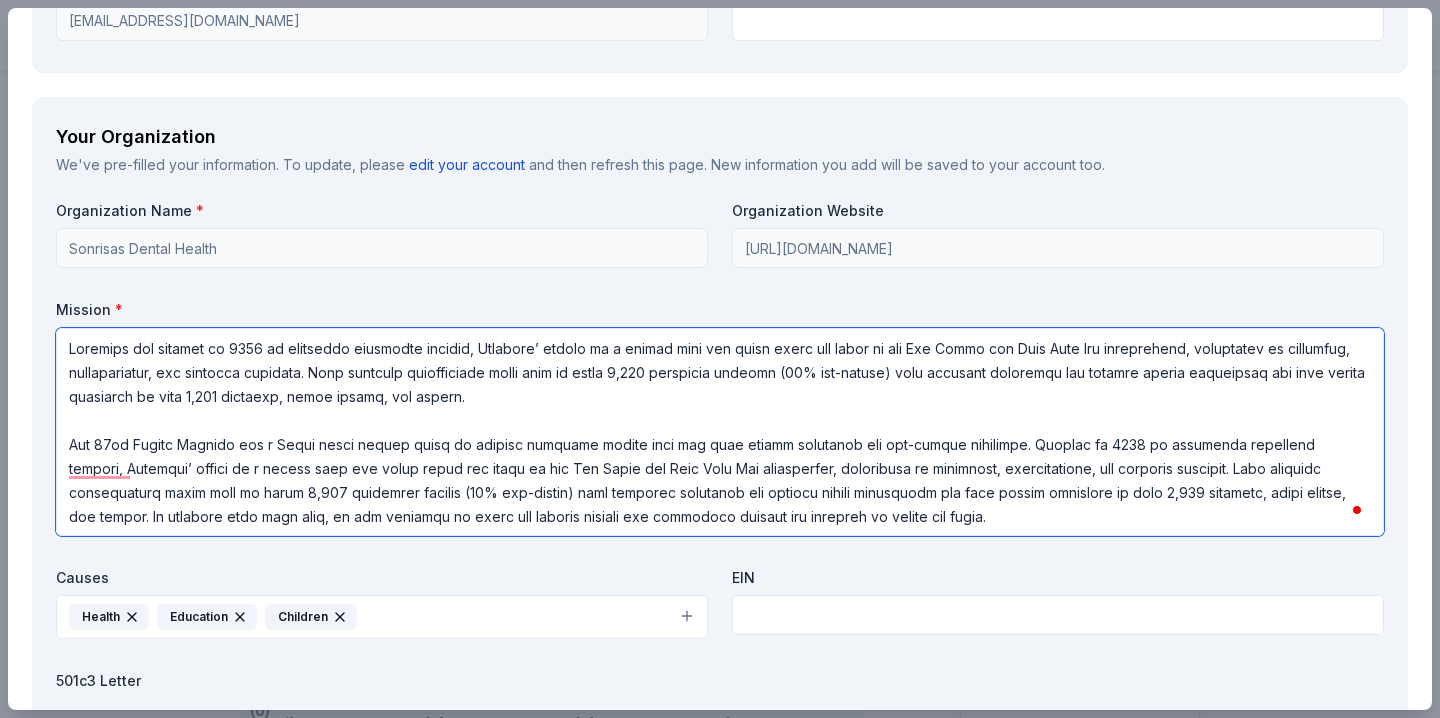 click at bounding box center [720, 432] 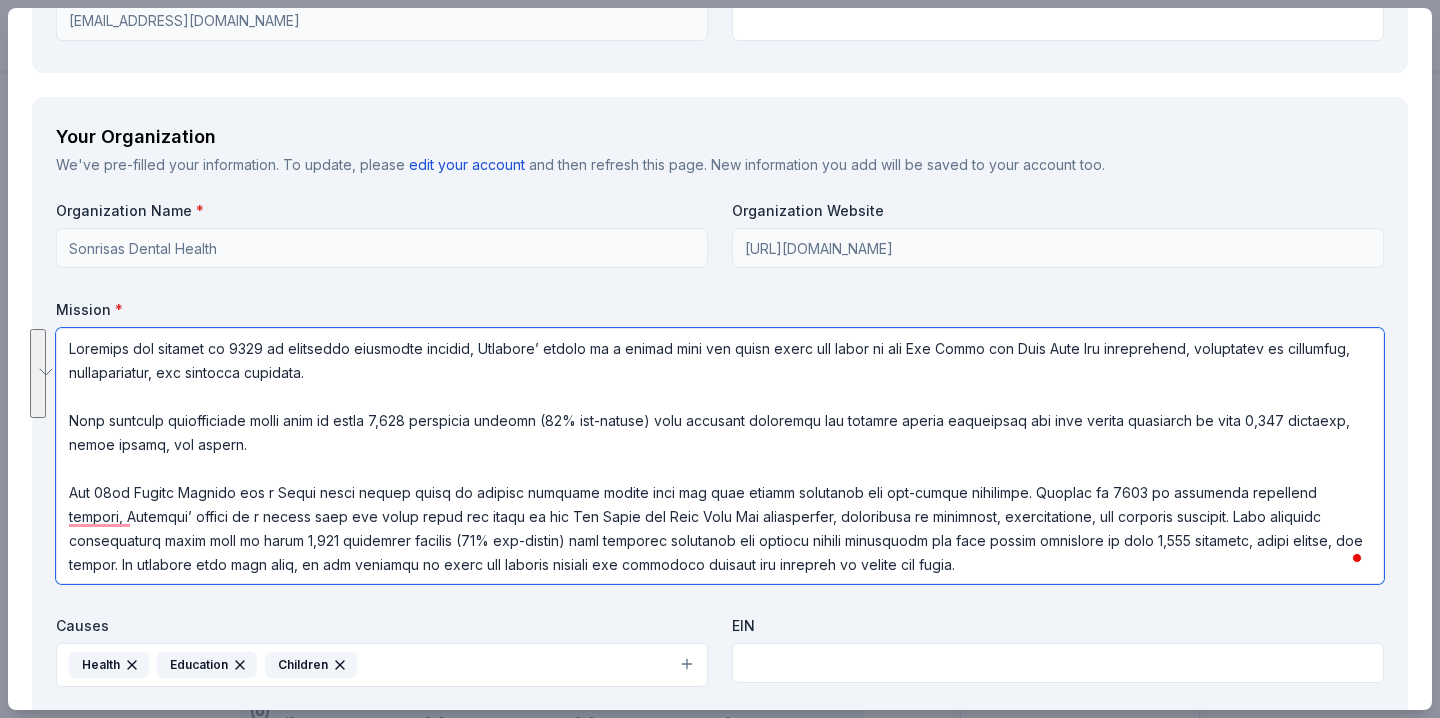 drag, startPoint x: 985, startPoint y: 490, endPoint x: 144, endPoint y: 559, distance: 843.8258 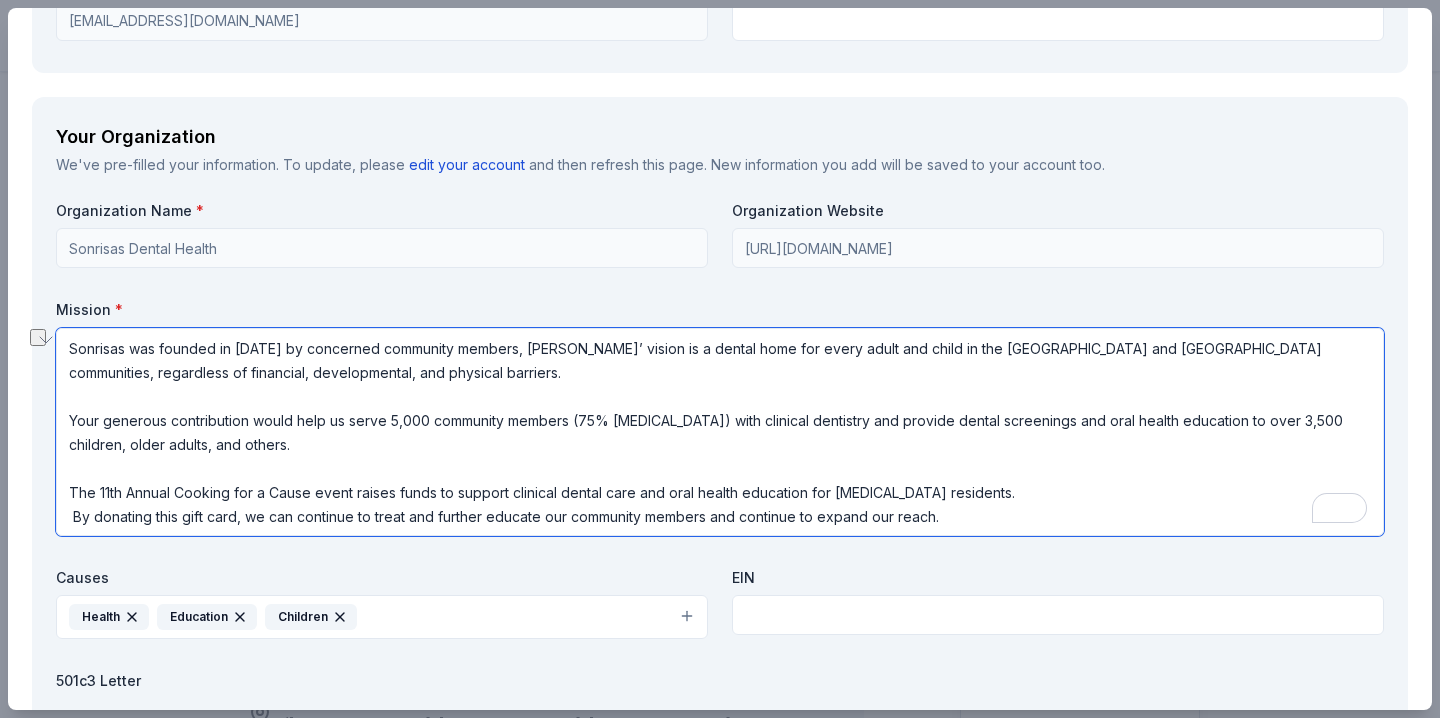 drag, startPoint x: 68, startPoint y: 488, endPoint x: 1003, endPoint y: 486, distance: 935.00214 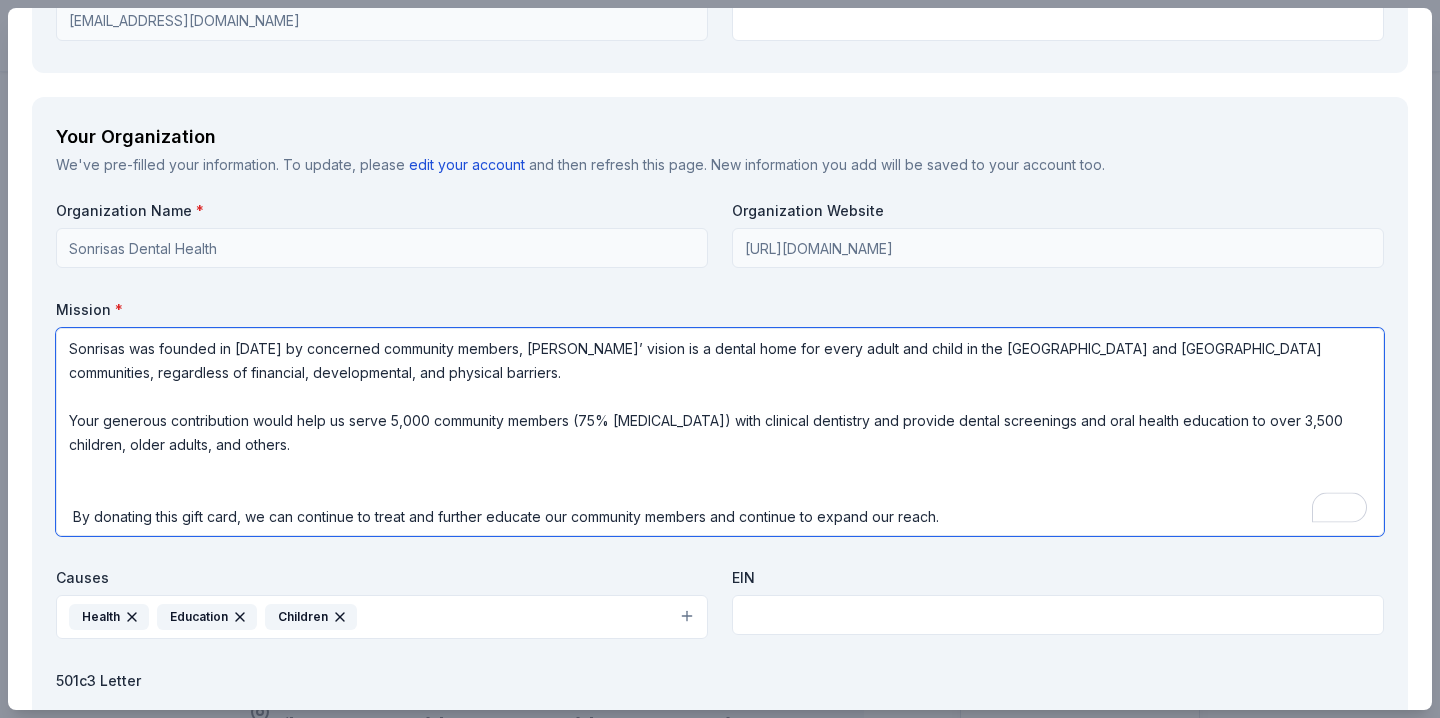 click on "Sonrisas was founded in 2001 by concerned community members, Sonrisas’ vision is a dental home for every adult and child in the San Mateo and Half Moon Bay communities, regardless of financial, developmental, and physical barriers.
Your generous contribution would help us serve 5,000 community members (75% low-income) with clinical dentistry and provide dental screenings and oral health education to over 3,500 children, older adults, and others.
By donating this gift card, we can continue to treat and further educate our community members and continue to expand our reach." at bounding box center [720, 432] 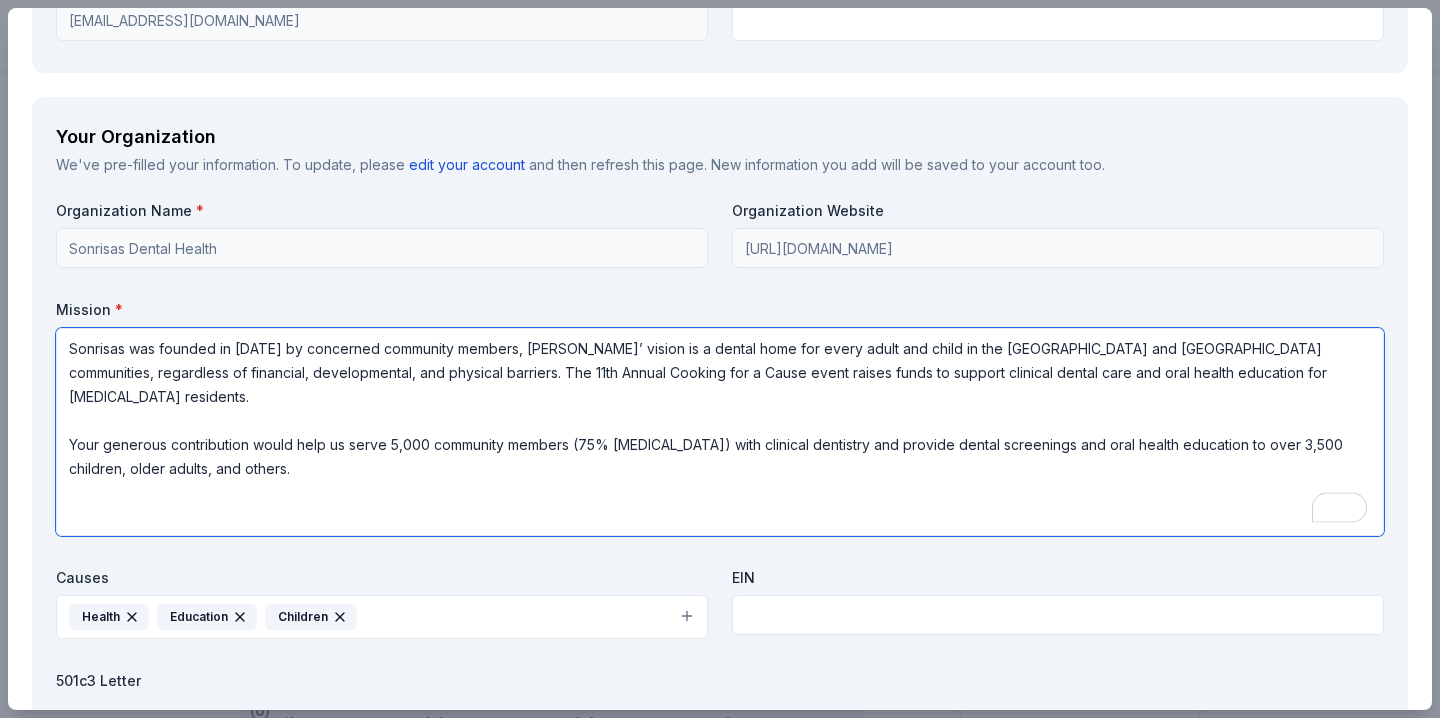click on "Sonrisas was founded in 2001 by concerned community members, Sonrisas’ vision is a dental home for every adult and child in the San Mateo and Half Moon Bay communities, regardless of financial, developmental, and physical barriers. The 11th Annual Cooking for a Cause event raises funds to support clinical dental care and oral health education for low-income residents.
Your generous contribution would help us serve 5,000 community members (75% low-income) with clinical dentistry and provide dental screenings and oral health education to over 3,500 children, older adults, and others.
By donating this gift card, we can continue to treat and further educate our community members and continue to expand our reach." at bounding box center (720, 432) 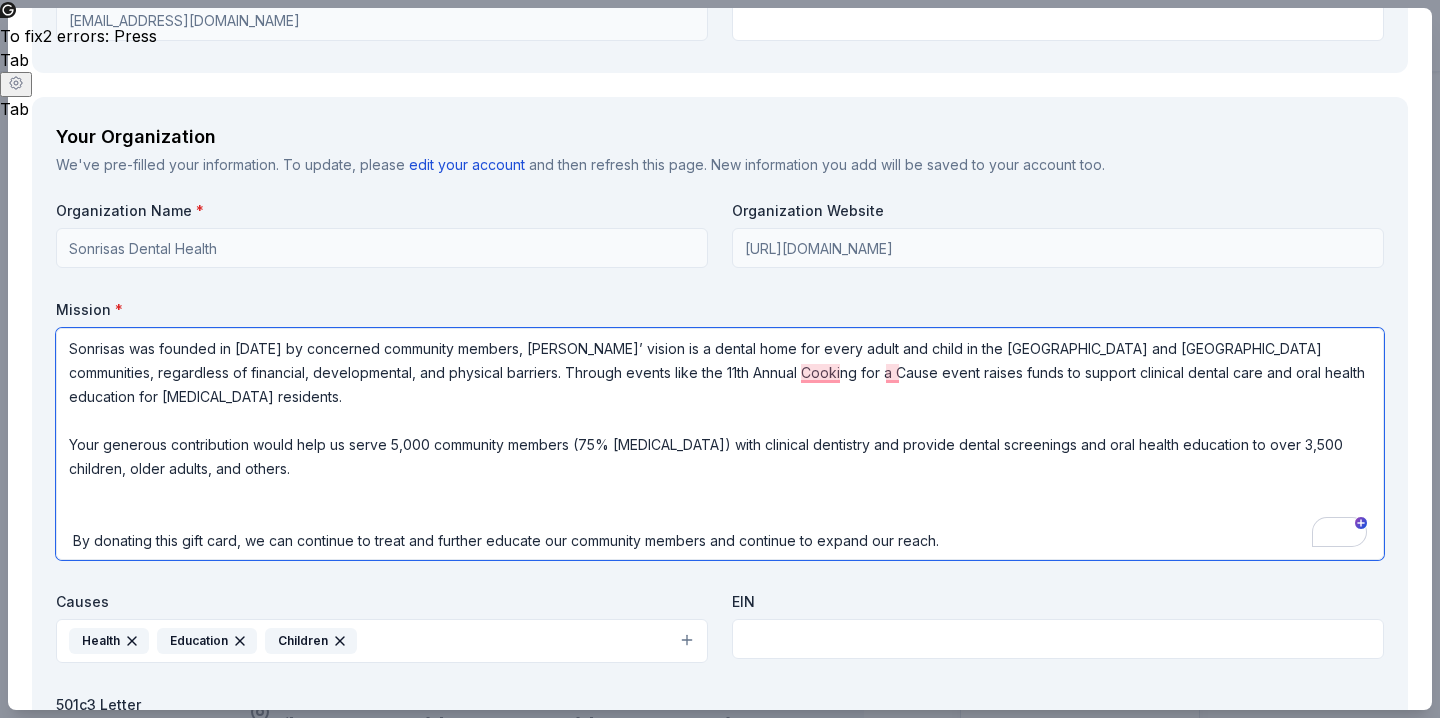 click on "Sonrisas was founded in 2001 by concerned community members, Sonrisas’ vision is a dental home for every adult and child in the San Mateo and Half Moon Bay communities, regardless of financial, developmental, and physical barriers. Through events like the 11th Annual Cooking for a Cause event raises funds to support clinical dental care and oral health education for low-income residents.
Your generous contribution would help us serve 5,000 community members (75% low-income) with clinical dentistry and provide dental screenings and oral health education to over 3,500 children, older adults, and others.
By donating this gift card, we can continue to treat and further educate our community members and continue to expand our reach." at bounding box center (720, 444) 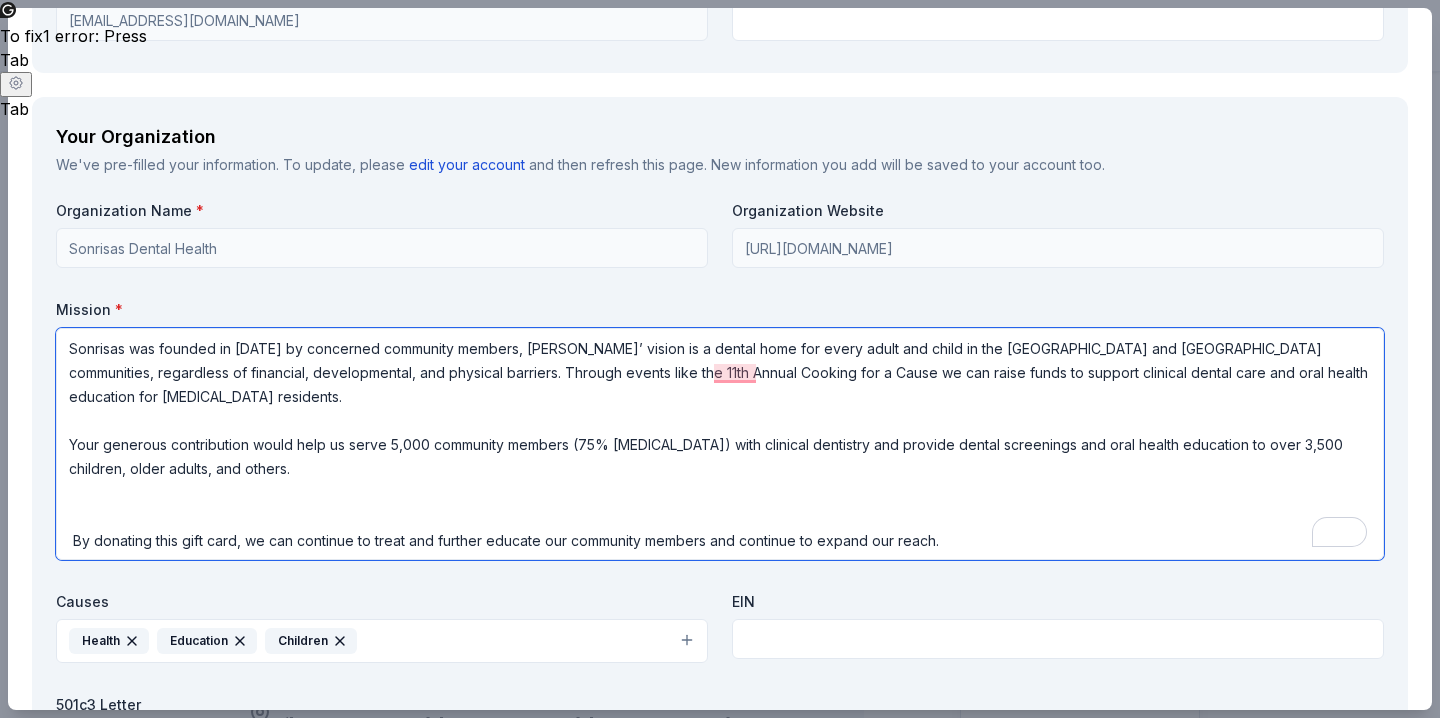 click on "Sonrisas was founded in 2001 by concerned community members, Sonrisas’ vision is a dental home for every adult and child in the San Mateo and Half Moon Bay communities, regardless of financial, developmental, and physical barriers. Through events like the 11th Annual Cooking for a Cause we can raise funds to support clinical dental care and oral health education for low-income residents.
Your generous contribution would help us serve 5,000 community members (75% low-income) with clinical dentistry and provide dental screenings and oral health education to over 3,500 children, older adults, and others.
By donating this gift card, we can continue to treat and further educate our community members and continue to expand our reach." at bounding box center [720, 444] 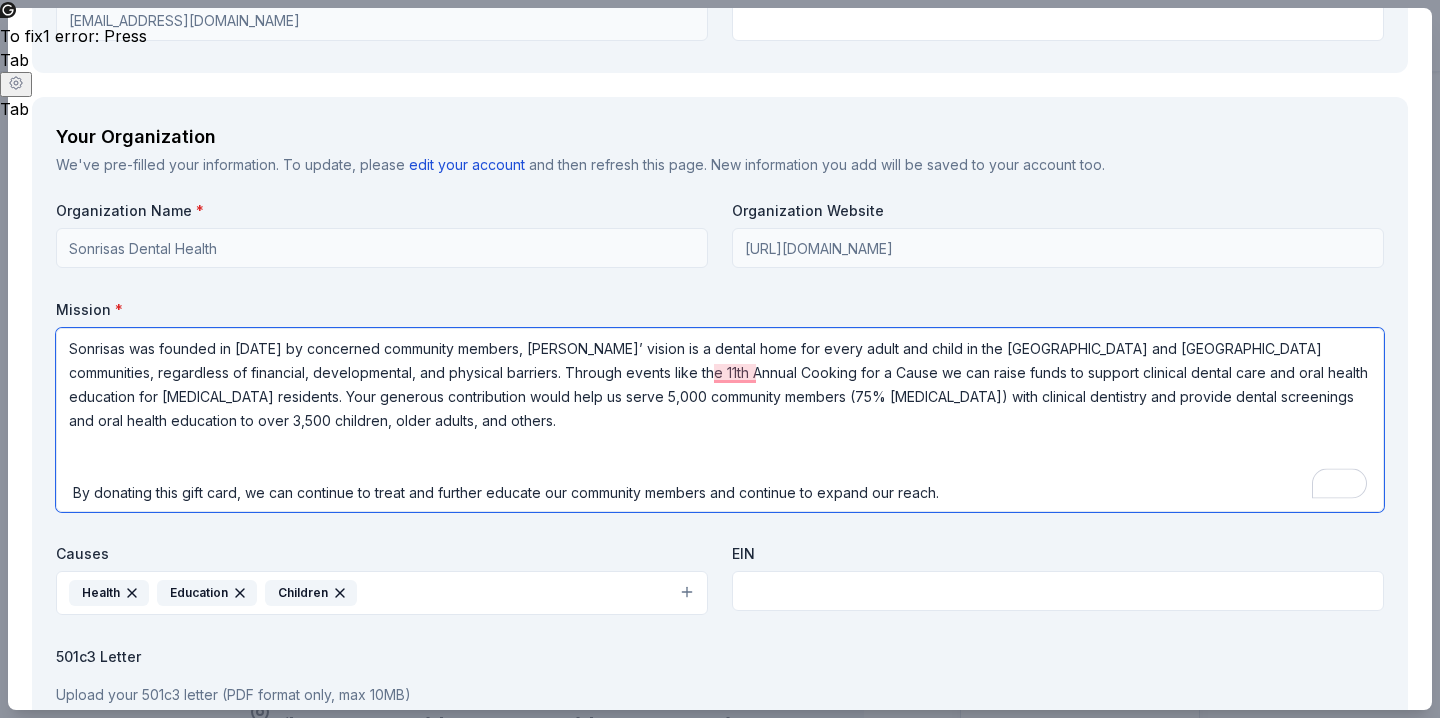 click on "Sonrisas was founded in 2001 by concerned community members, Sonrisas’ vision is a dental home for every adult and child in the San Mateo and Half Moon Bay communities, regardless of financial, developmental, and physical barriers. Through events like the 11th Annual Cooking for a Cause we can raise funds to support clinical dental care and oral health education for low-income residents. Your generous contribution would help us serve 5,000 community members (75% low-income) with clinical dentistry and provide dental screenings and oral health education to over 3,500 children, older adults, and others.
By donating this gift card, we can continue to treat and further educate our community members and continue to expand our reach." at bounding box center (720, 420) 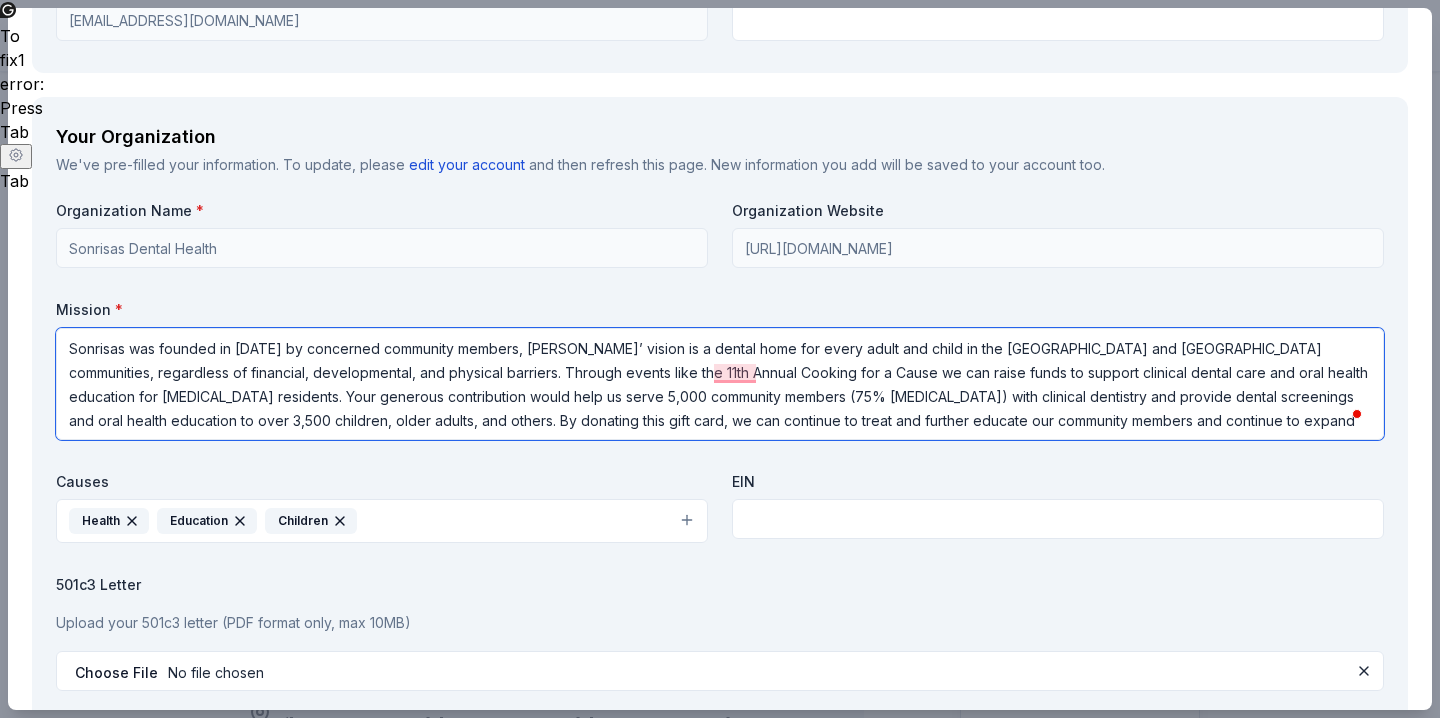 click on "Sonrisas was founded in 2001 by concerned community members, Sonrisas’ vision is a dental home for every adult and child in the San Mateo and Half Moon Bay communities, regardless of financial, developmental, and physical barriers. Through events like the 11th Annual Cooking for a Cause we can raise funds to support clinical dental care and oral health education for low-income residents. Your generous contribution would help us serve 5,000 community members (75% low-income) with clinical dentistry and provide dental screenings and oral health education to over 3,500 children, older adults, and others. By donating this gift card, we can continue to treat and further educate our community members and continue to expand our reach." at bounding box center [720, 384] 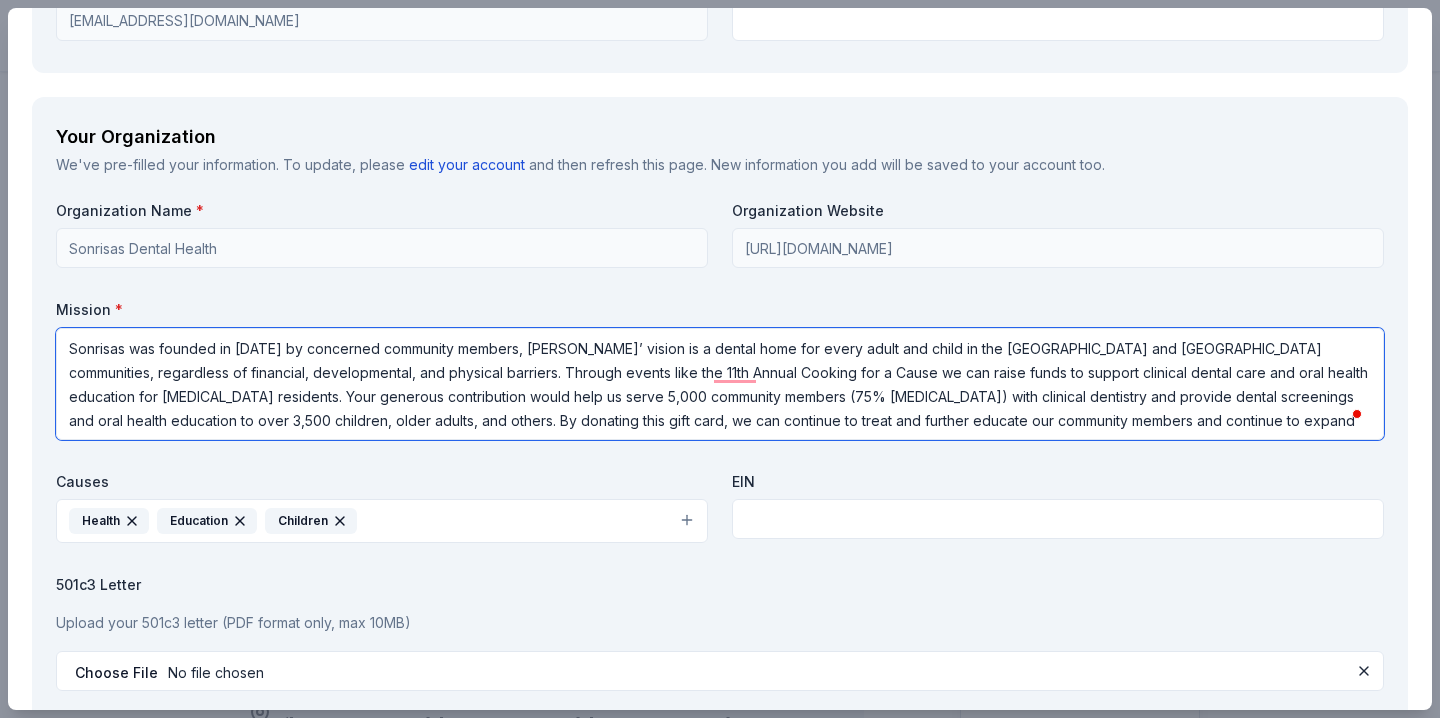 click on "Sonrisas was founded in 2001 by concerned community members, Sonrisas’ vision is a dental home for every adult and child in the San Mateo and Half Moon Bay communities, regardless of financial, developmental, and physical barriers. Through events like the 11th Annual Cooking for a Cause we can raise funds to support clinical dental care and oral health education for low-income residents. Your generous contribution would help us serve 5,000 community members (75% low-income) with clinical dentistry and provide dental screenings and oral health education to over 3,500 children, older adults, and others. By donating this gift card, we can continue to treat and further educate our community members and continue to expand our reach." at bounding box center [720, 384] 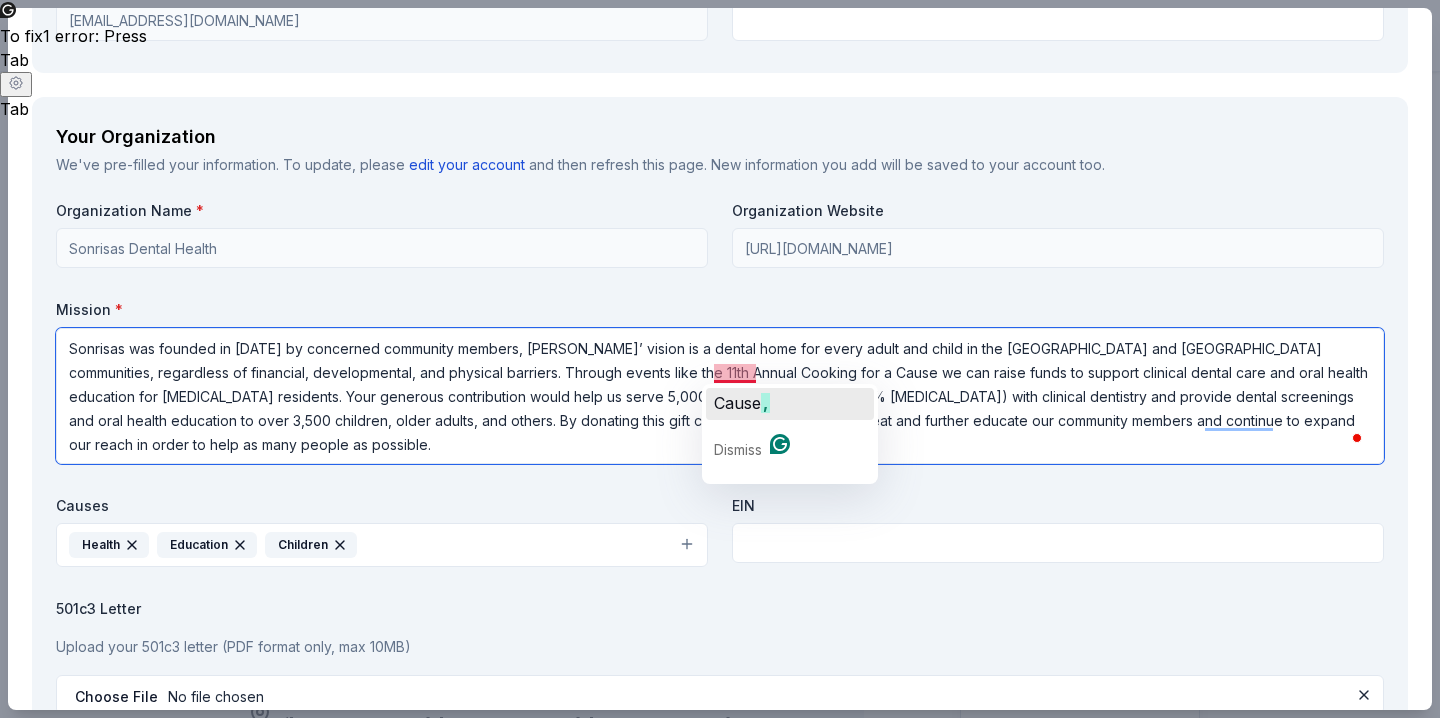 click on "Cause" 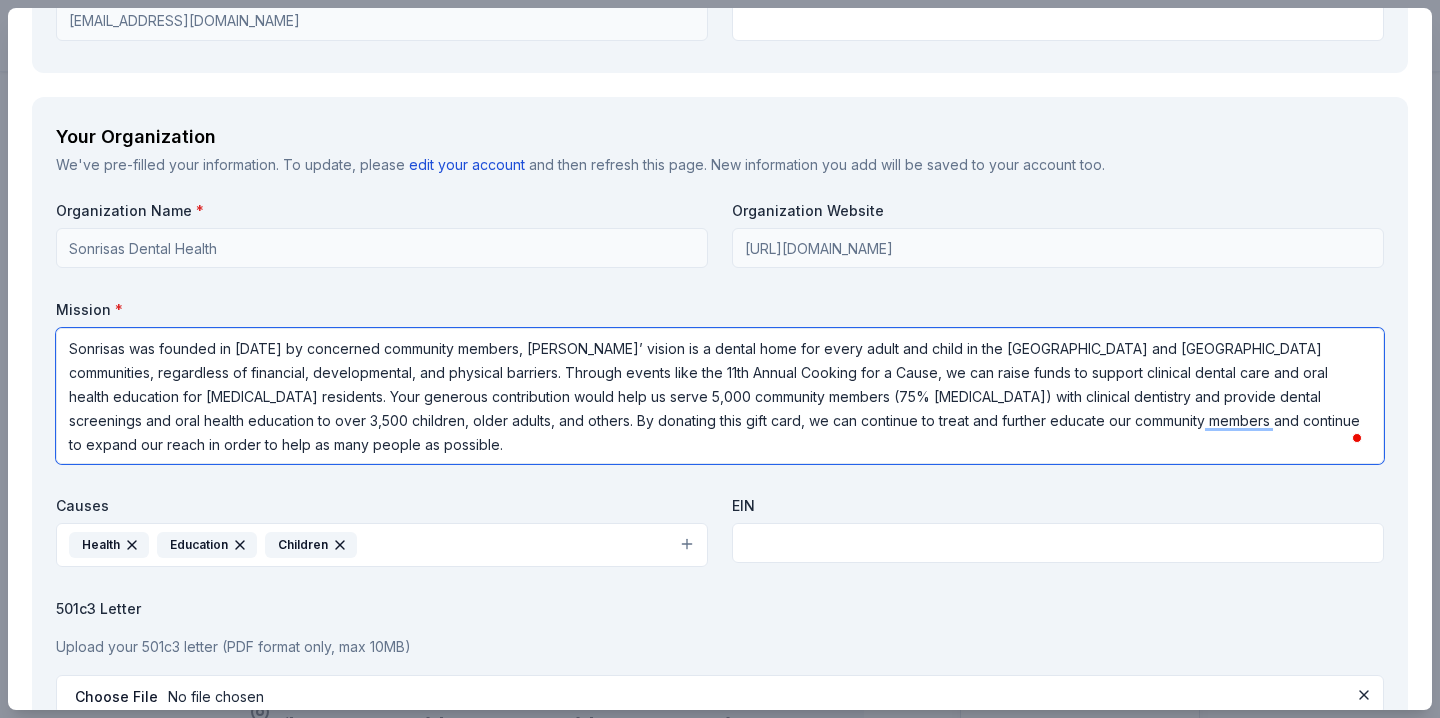 click on "Sonrisas was founded in 2001 by concerned community members, Sonrisas’ vision is a dental home for every adult and child in the San Mateo and Half Moon Bay communities, regardless of financial, developmental, and physical barriers. Through events like the 11th Annual Cooking for a Cause, we can raise funds to support clinical dental care and oral health education for low-income residents. Your generous contribution would help us serve 5,000 community members (75% low-income) with clinical dentistry and provide dental screenings and oral health education to over 3,500 children, older adults, and others. By donating this gift card, we can continue to treat and further educate our community members and continue to expand our reach in order to help as many people as possible." at bounding box center (720, 396) 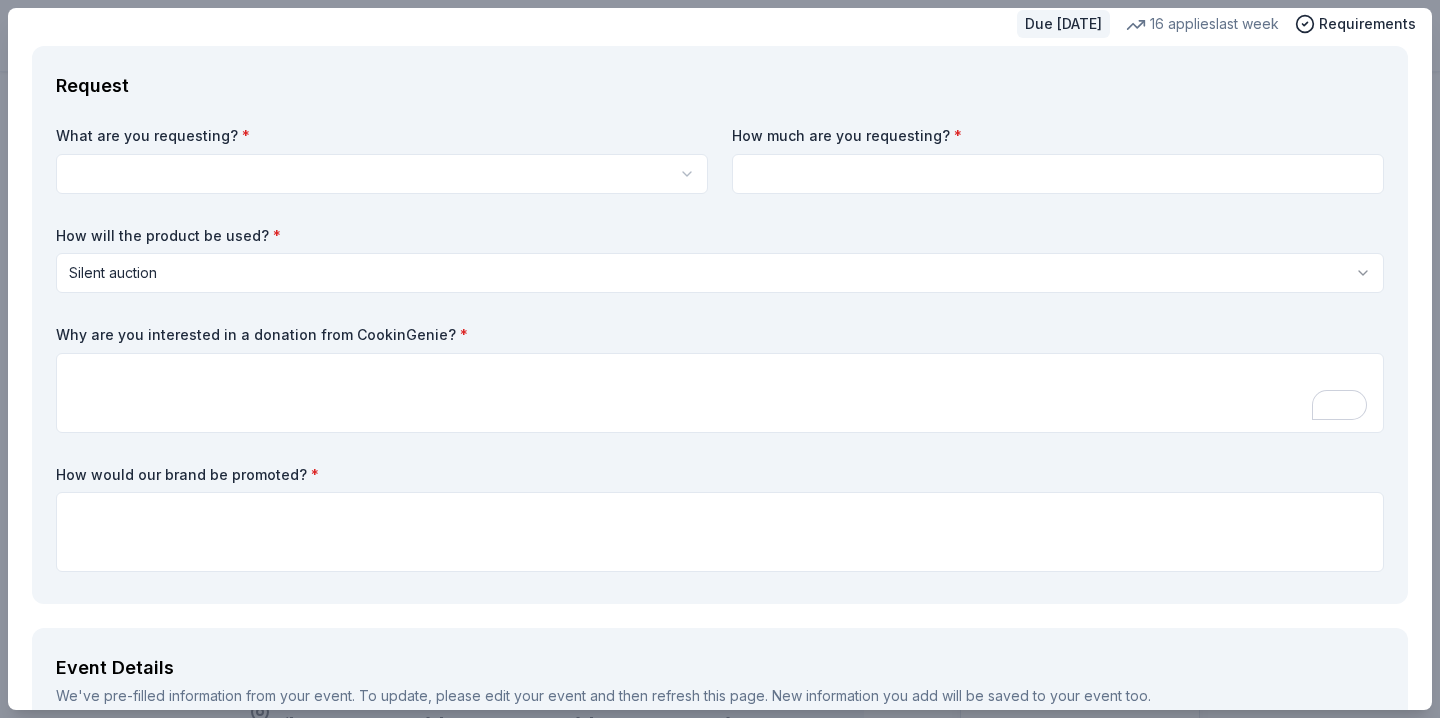 scroll, scrollTop: 65, scrollLeft: 0, axis: vertical 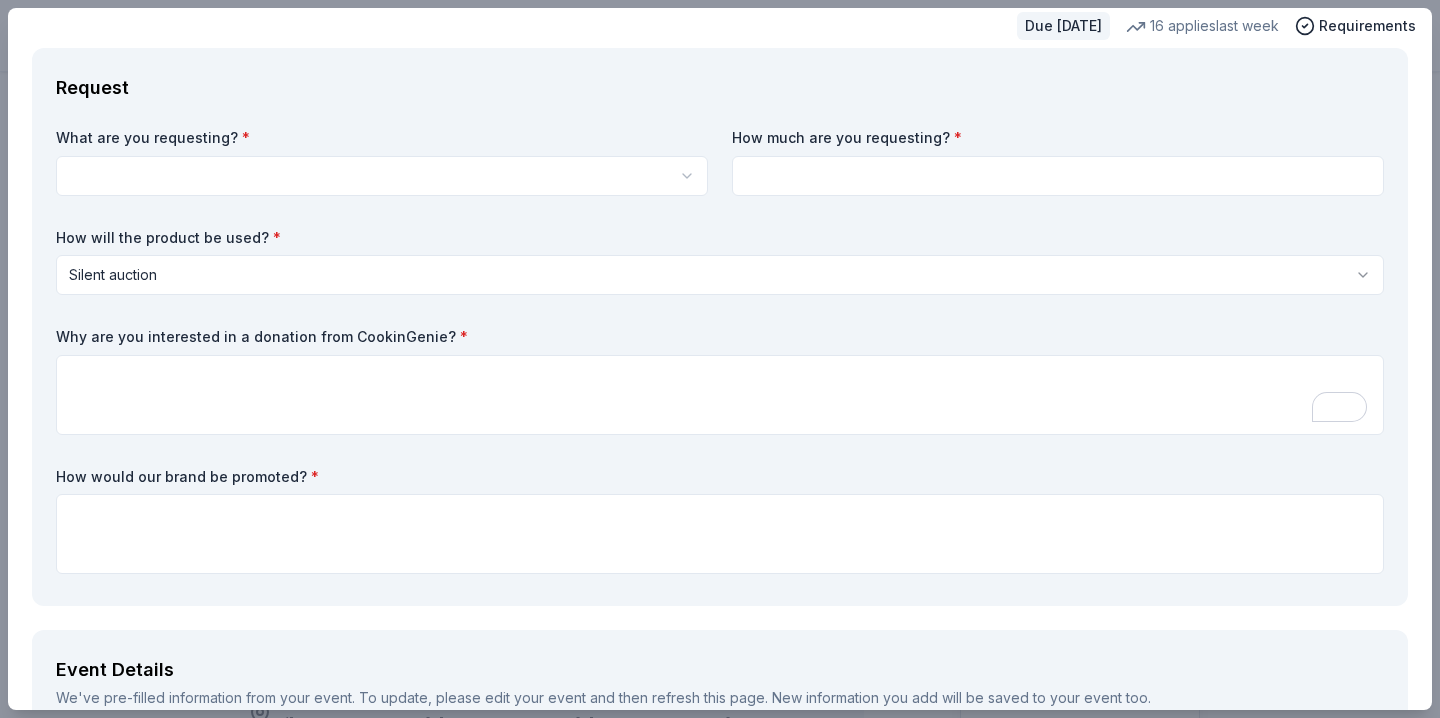 type on "Sonrisas was founded in 2001 by concerned community members, Sonrisas’ vision is a dental home for every adult and child in the San Mateo and Half Moon Bay communities, regardless of financial, developmental, and physical barriers. Through events like the 11th Annual Cooking for a Cause event, we can raise funds to support clinical dental care and oral health education for low-income residents. Your generous contribution would help us serve 5,000 community members (75% low-income) with clinical dentistry and provide dental screenings and oral health education to over 3,500 children, older adults, and others. By donating this gift card, we can continue to treat and further educate our community members and continue to expand our reach to help as many people as possible." 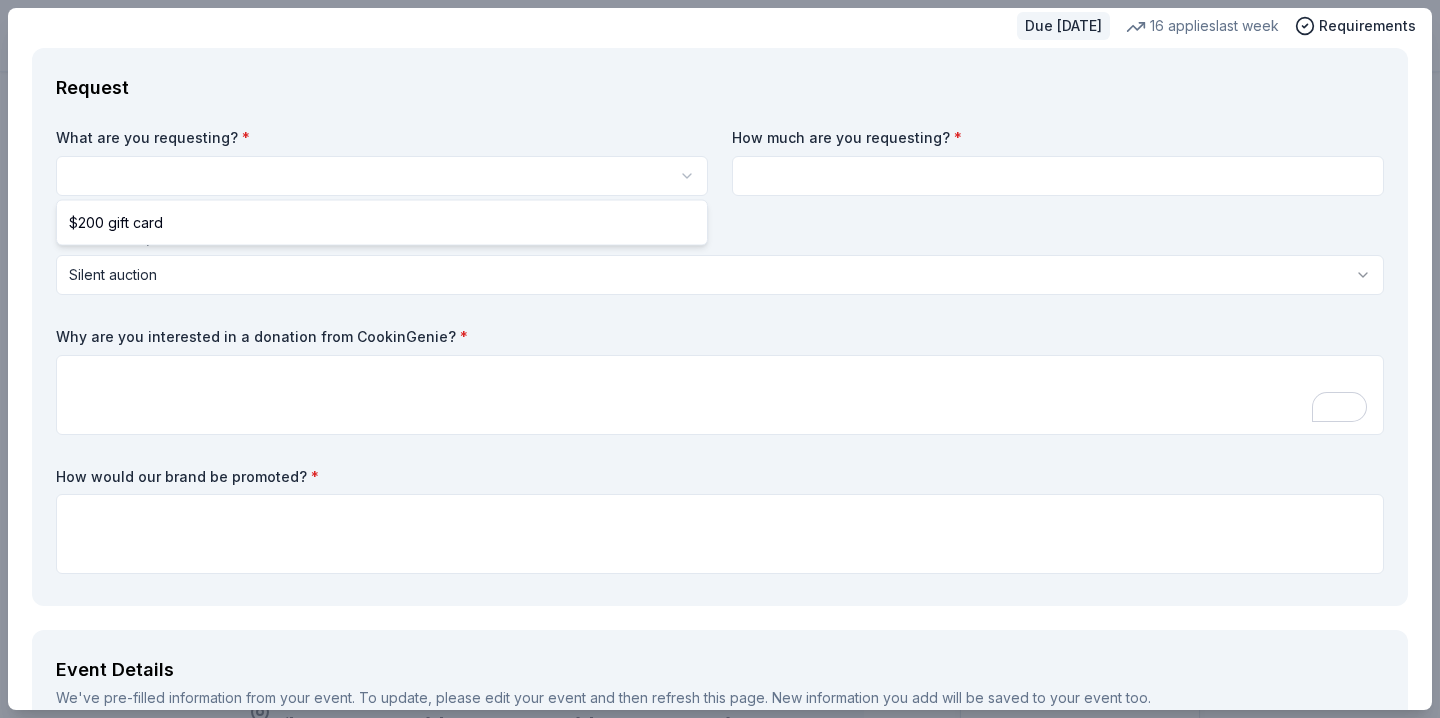 click on "11th Annual Cooking for a Cause Save Apply Due in 71 days Share CookinGenie 5.0 • 4  reviews 16   applies  last week 95% approval rate $ 200 donation value Share See more CookinGenie is a personal chef platform that makes it easy for anyone to book a chef in their area instantly. Dinner parties, Meal Prep and more! What they donate $200 gift card Auction & raffle   You may receive donations every   3 months Who they donate to CookinGenie  hasn ' t listed any preferences or eligibility criteria. Due in 71 days Apply Save Application takes 10 min Usually responds in  a few days Updated  about 1 month  ago Report a mistake 95% approval rate 95 % approved 5 % declined 0 % no response CookinGenie is  a generous donor :  they are likely to respond and approve your request if you fit their criteria. $ 200 donation value (average) <1% 96% <1% 4% $0 → $125 $125 → $250 $250 → $375 $375 → $500 CookinGenie's donation is  consistent :  they donate the same value regardlesss of the application. 5.0 • 4  reviews" at bounding box center [720, 359] 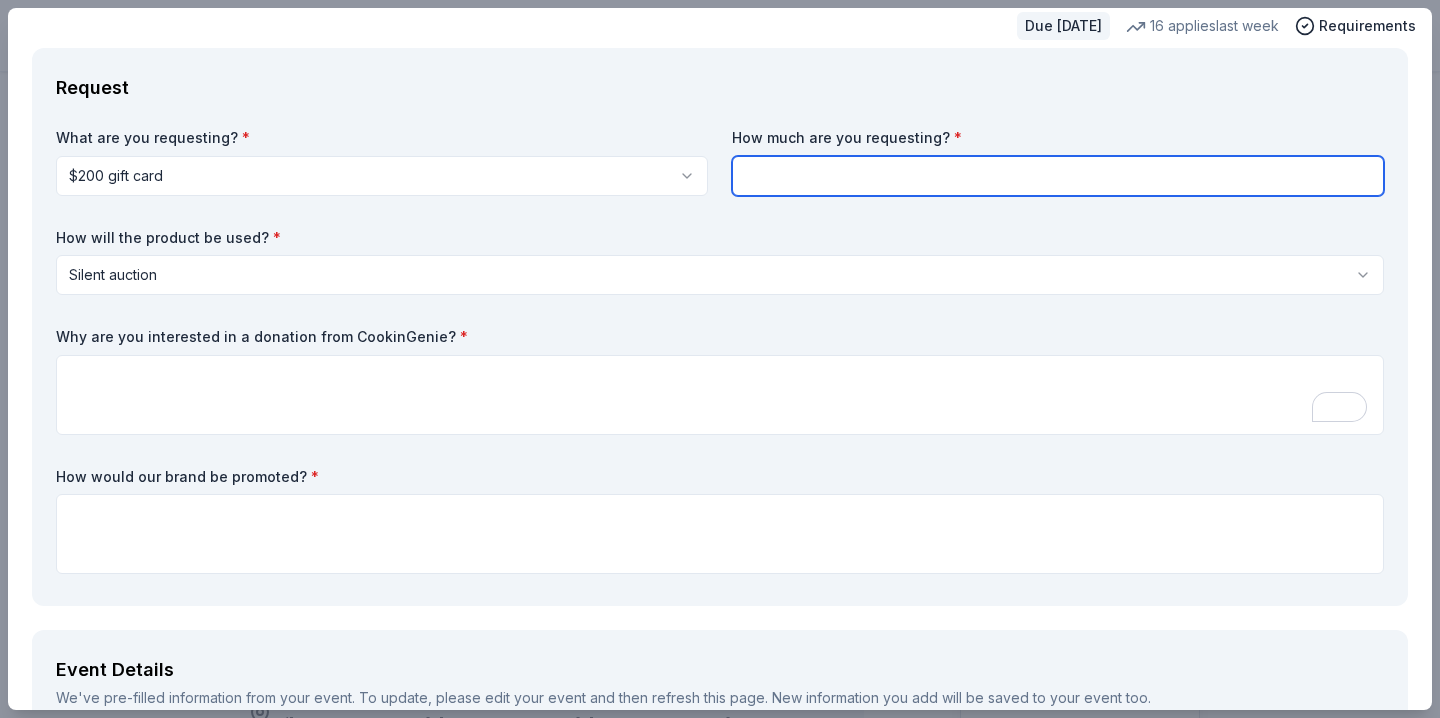 click at bounding box center (1058, 176) 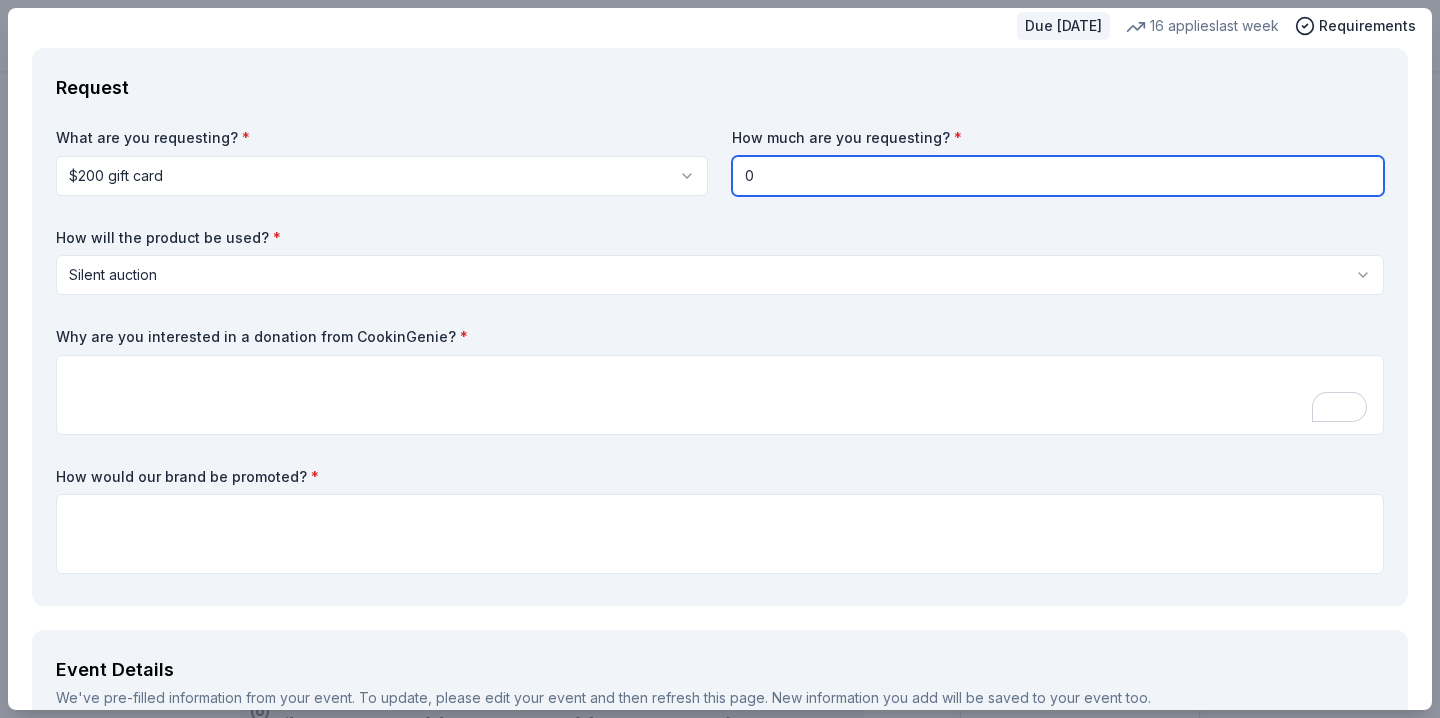 click on "0" at bounding box center (1058, 176) 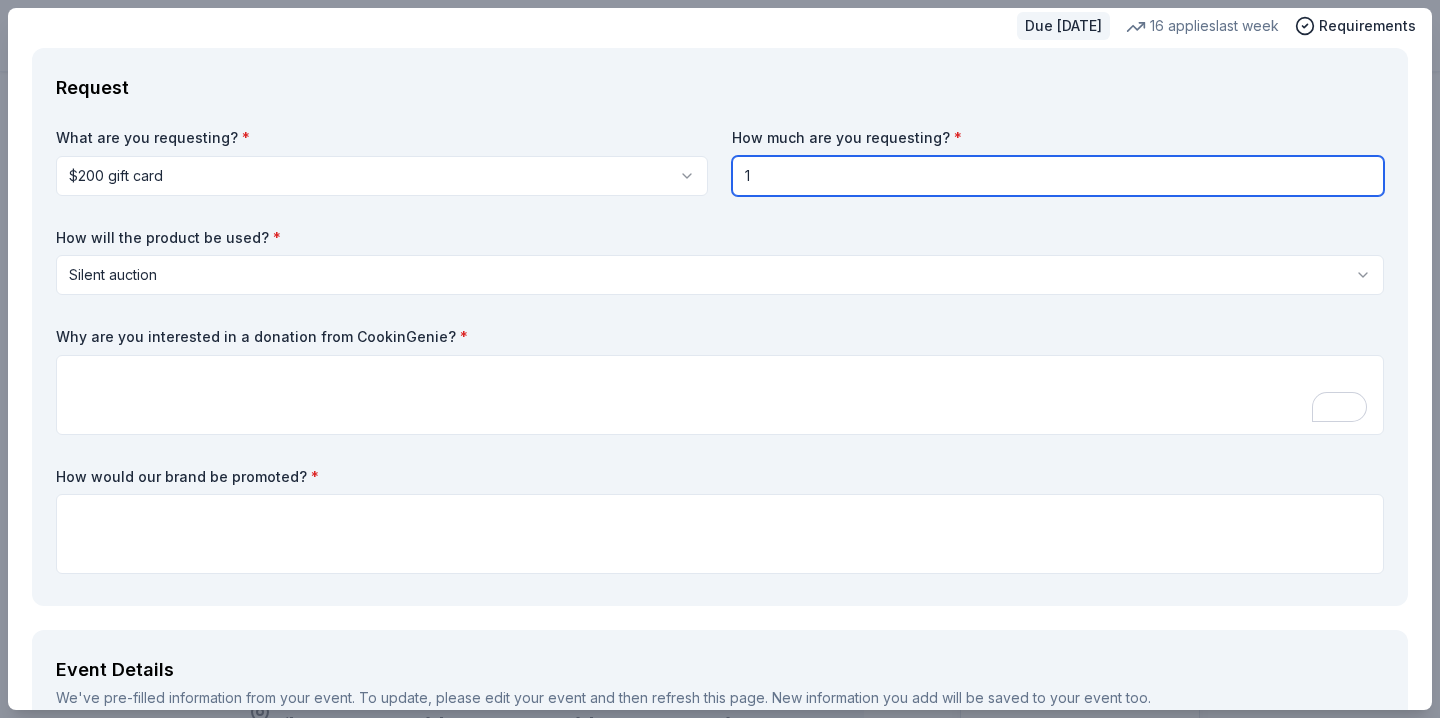 click on "1" at bounding box center [1058, 176] 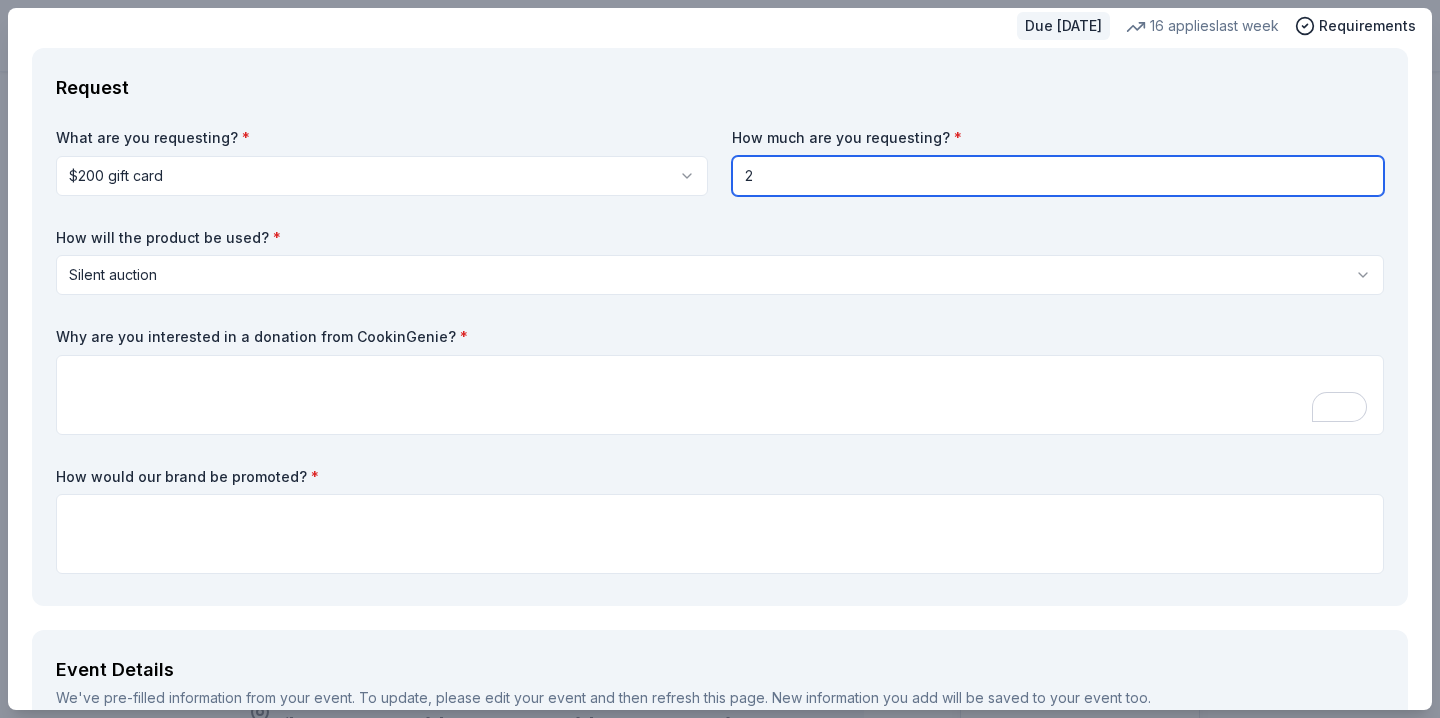 type on "2" 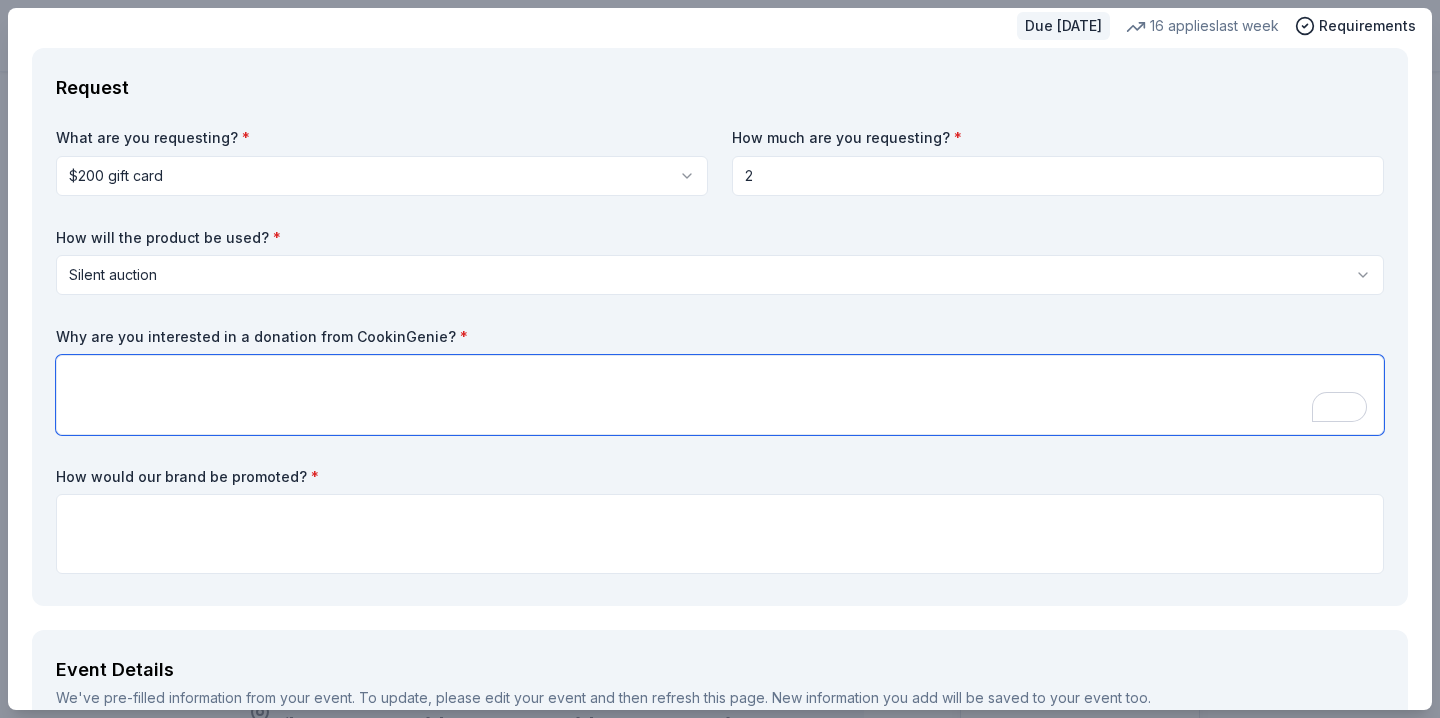 click at bounding box center [720, 395] 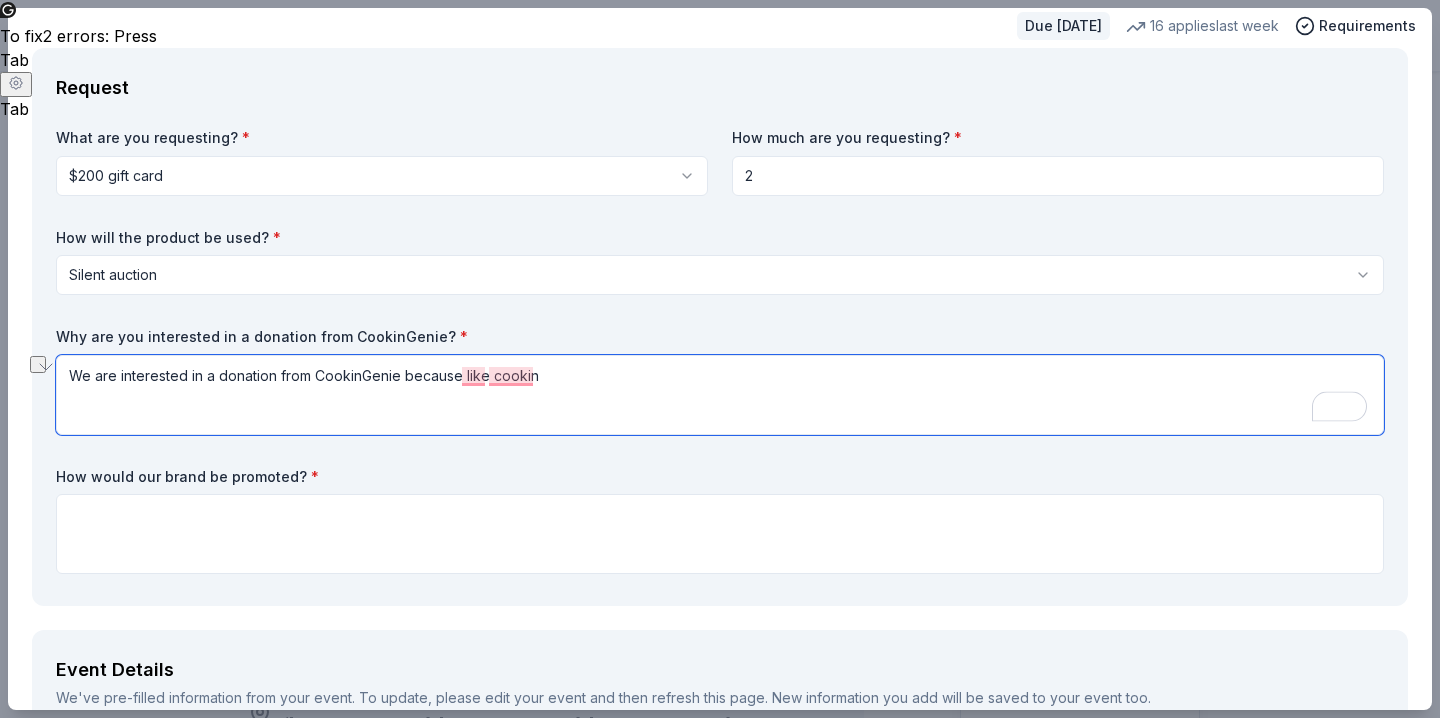 drag, startPoint x: 461, startPoint y: 381, endPoint x: 584, endPoint y: 381, distance: 123 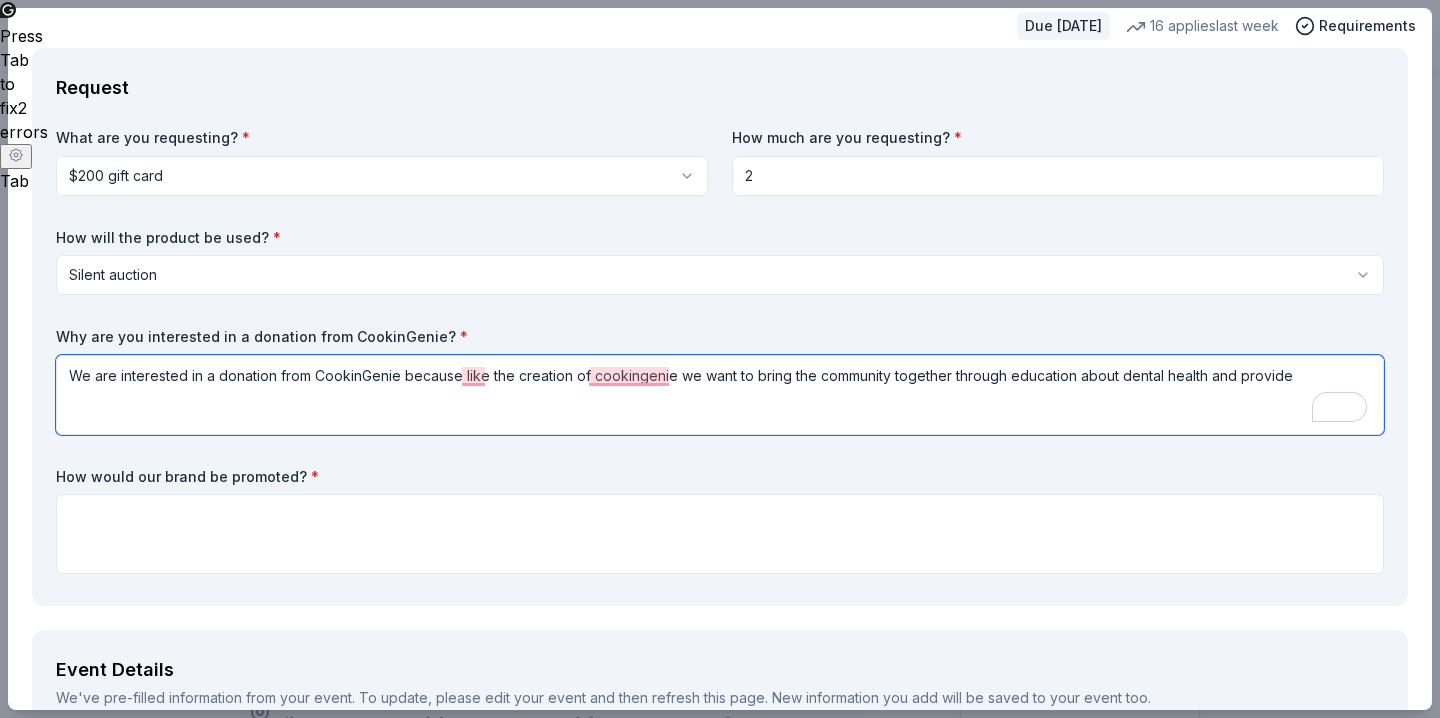 scroll, scrollTop: 0, scrollLeft: 0, axis: both 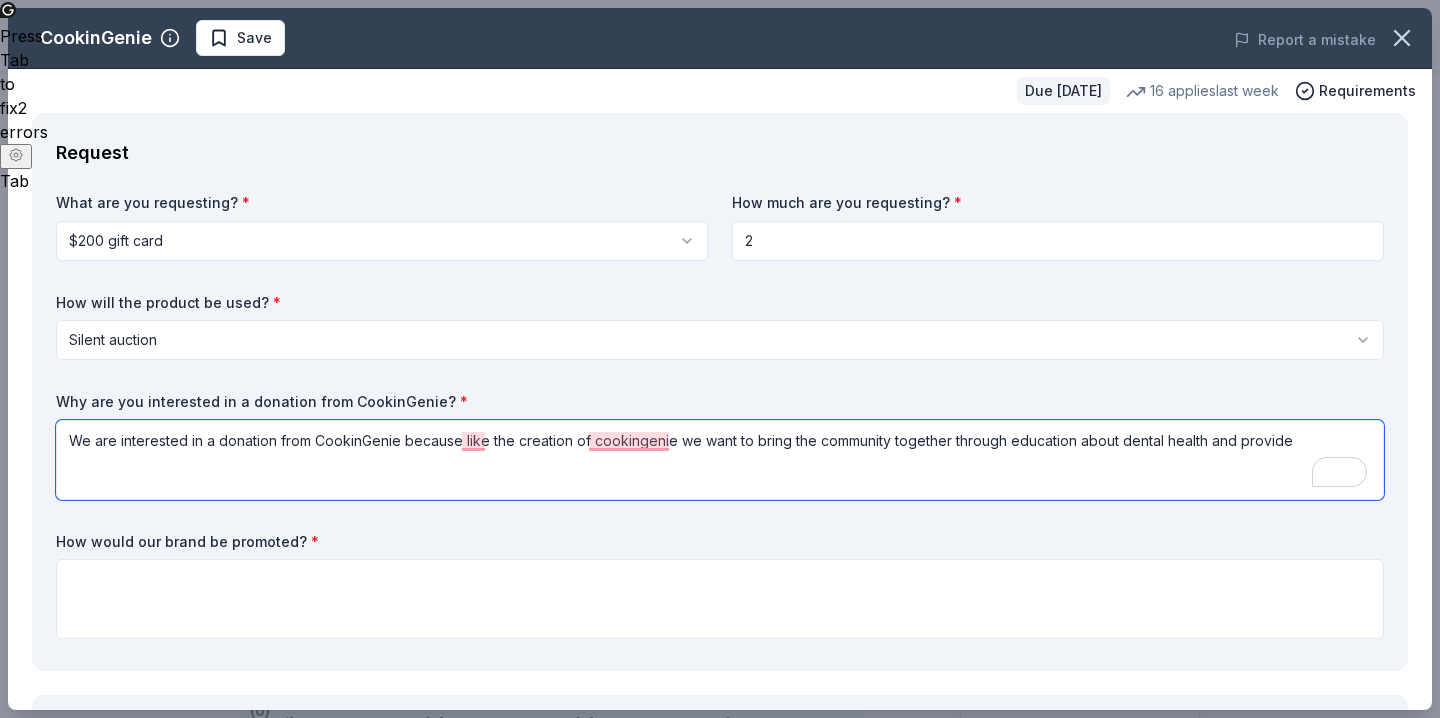 type on "We are interested in a donation from CookinGenie because like the creation of cookingenie we want to bring the community together through education about dental health and provide" 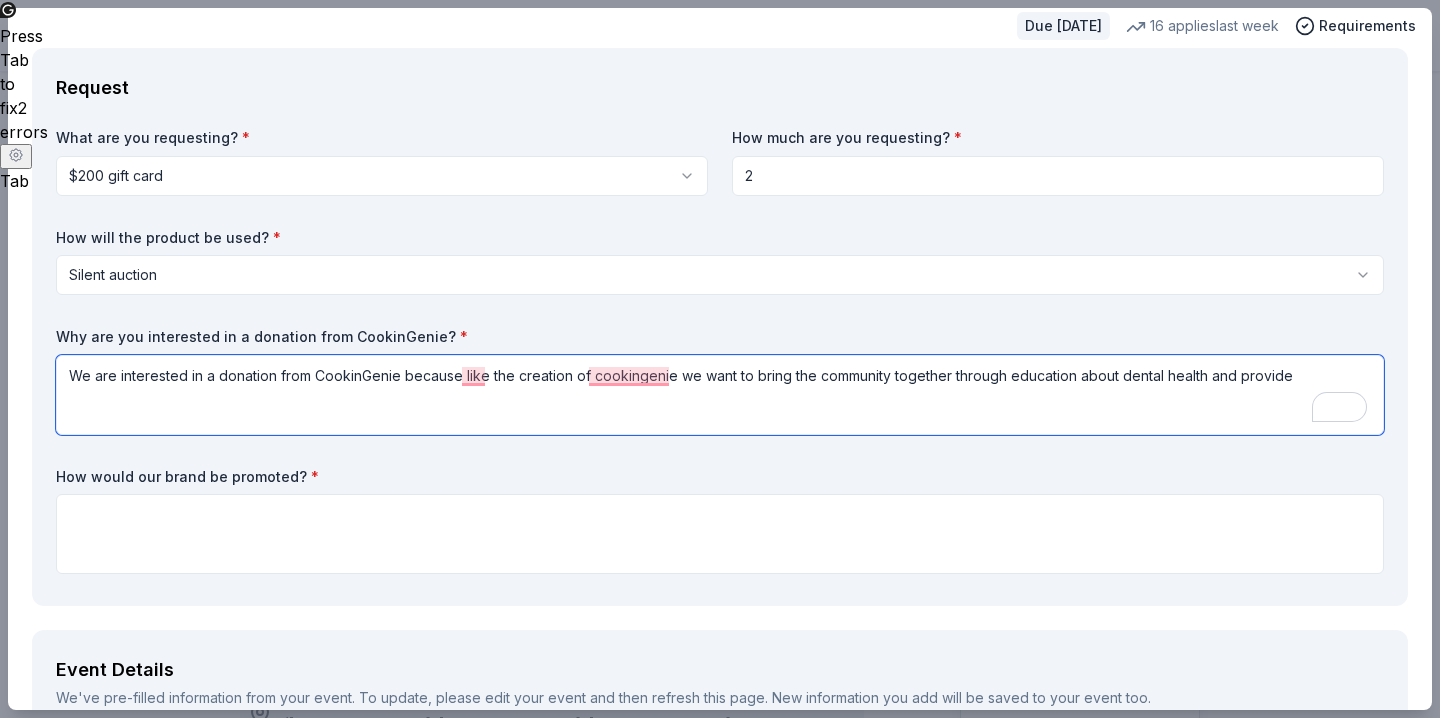scroll, scrollTop: 0, scrollLeft: 0, axis: both 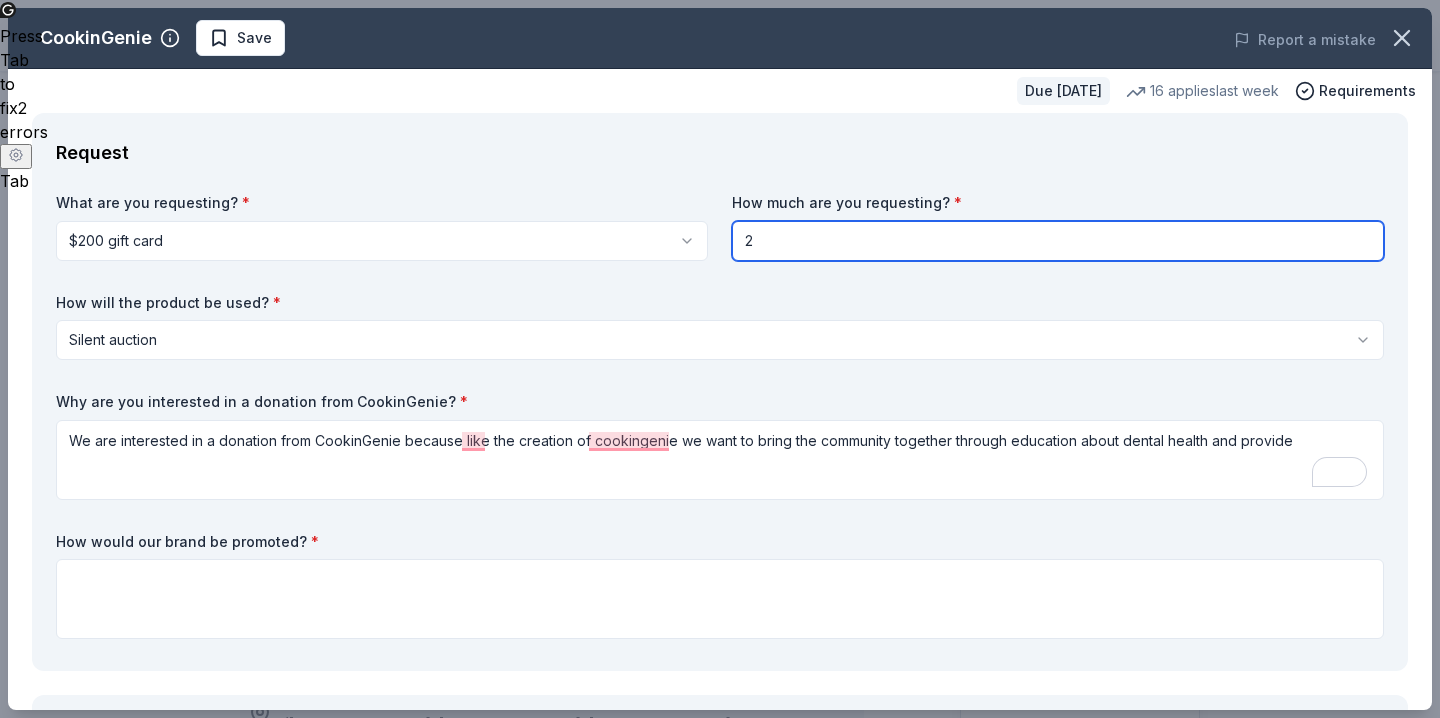 click on "2" at bounding box center (1058, 241) 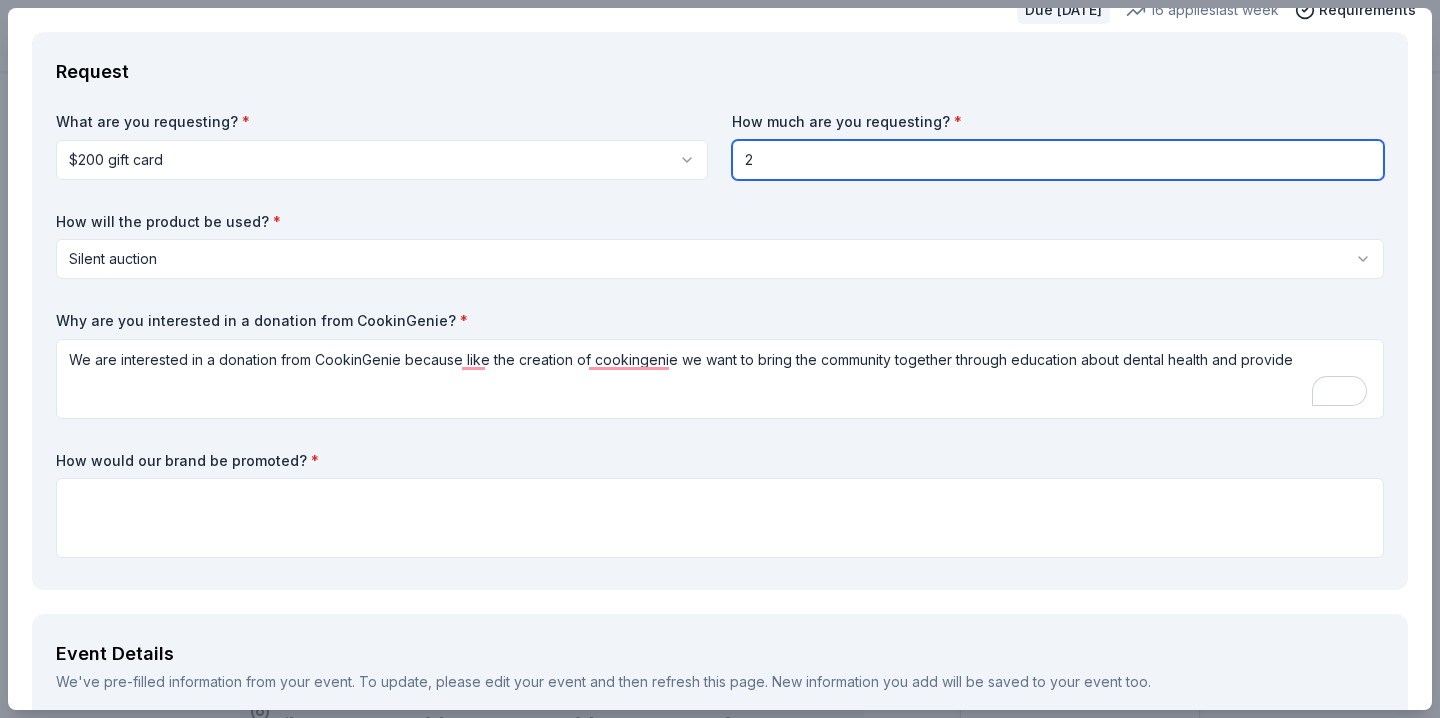 scroll, scrollTop: 80, scrollLeft: 0, axis: vertical 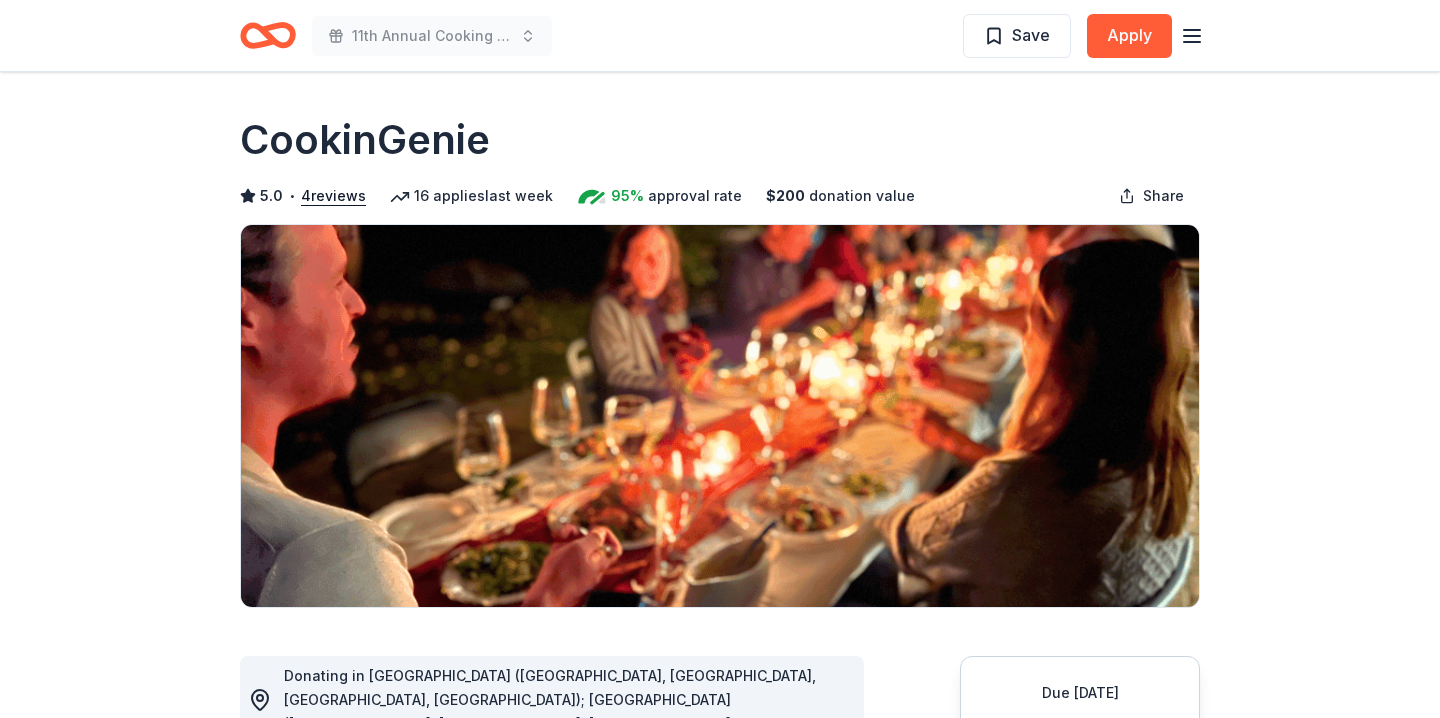 click on "11th Annual Cooking for a Cause Save Apply" at bounding box center (720, 35) 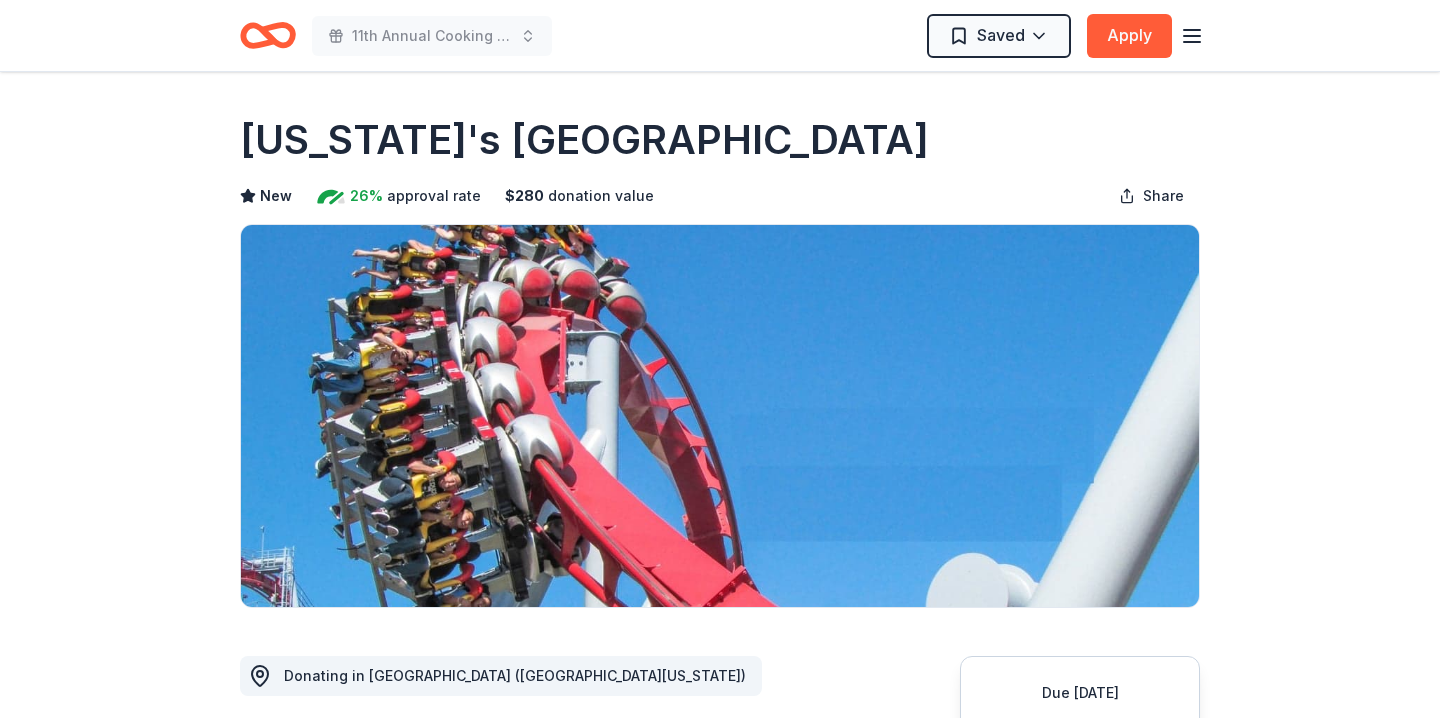 scroll, scrollTop: 0, scrollLeft: 0, axis: both 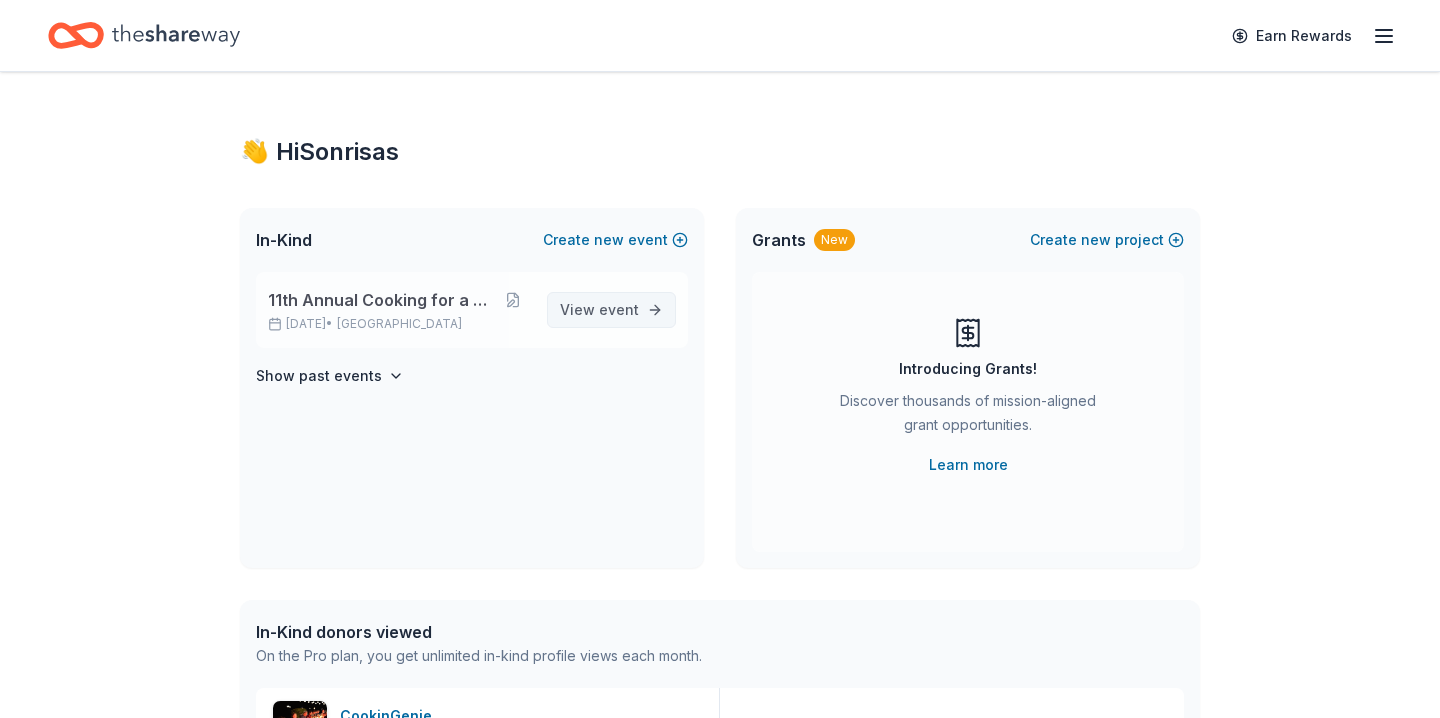 click on "View   event" at bounding box center (599, 310) 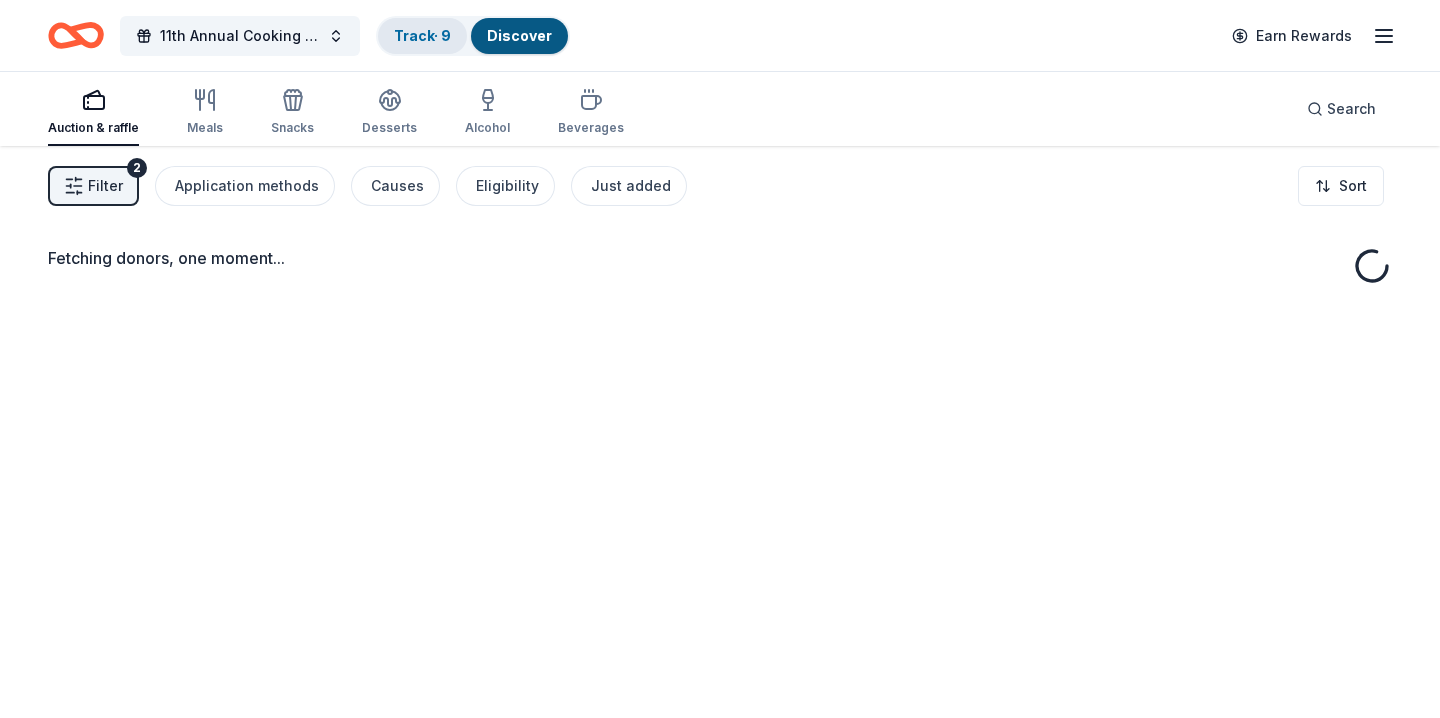 click on "Track  · 9" at bounding box center (422, 35) 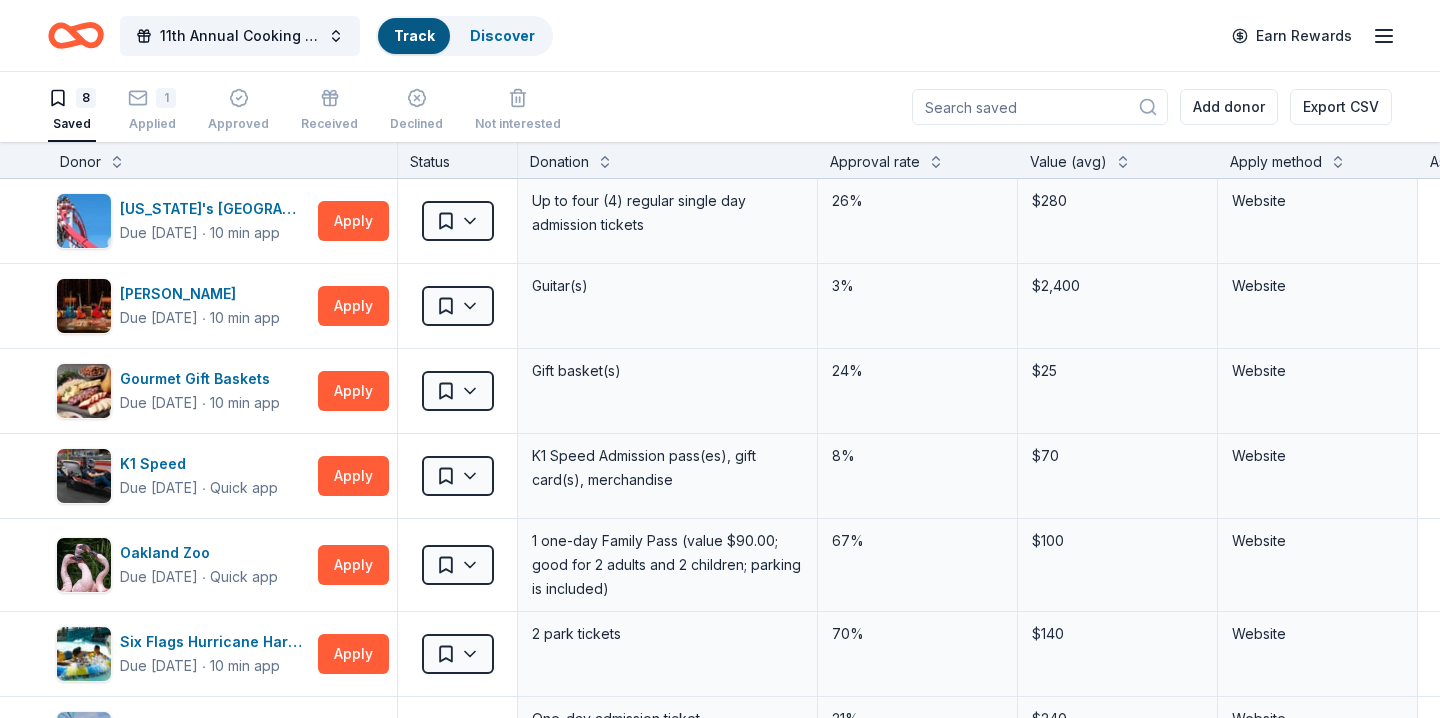 scroll, scrollTop: 1, scrollLeft: 0, axis: vertical 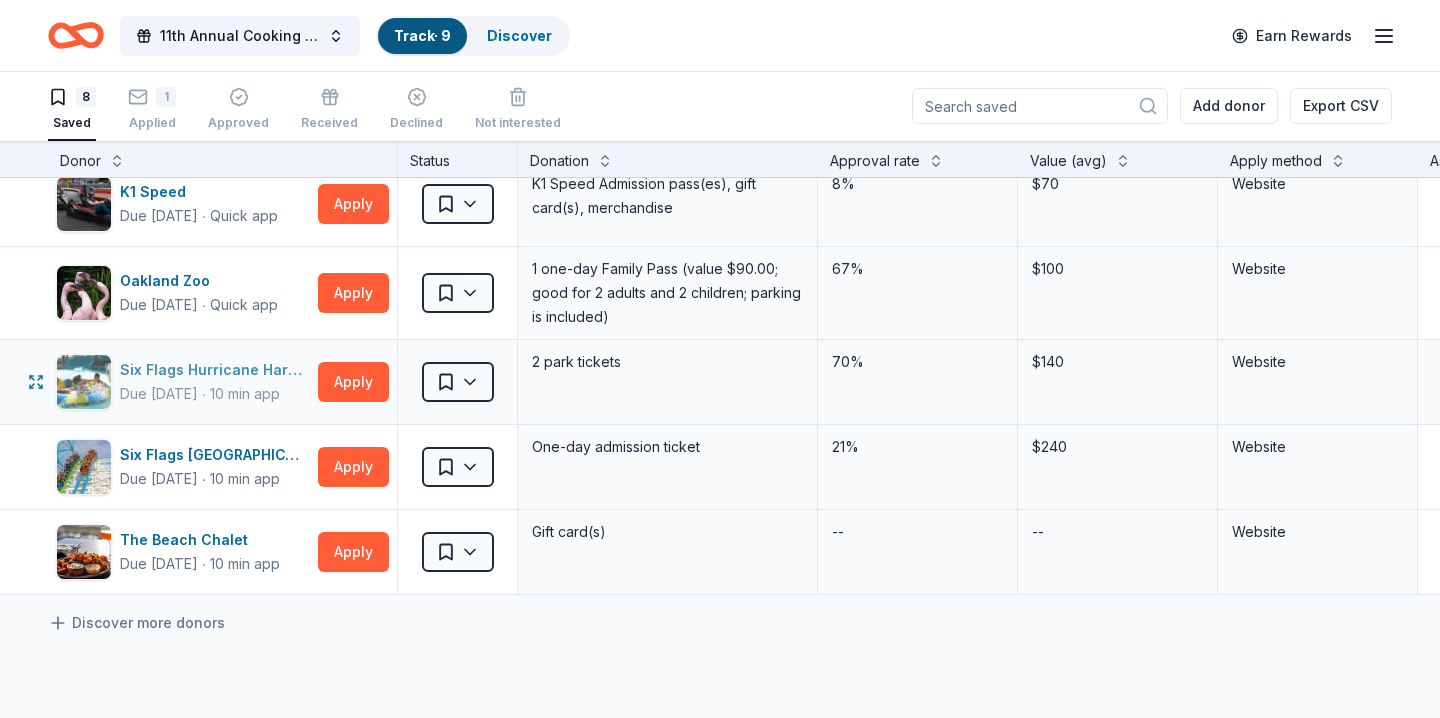 click on "Six Flags Hurricane Harbor (Concord)" at bounding box center [215, 370] 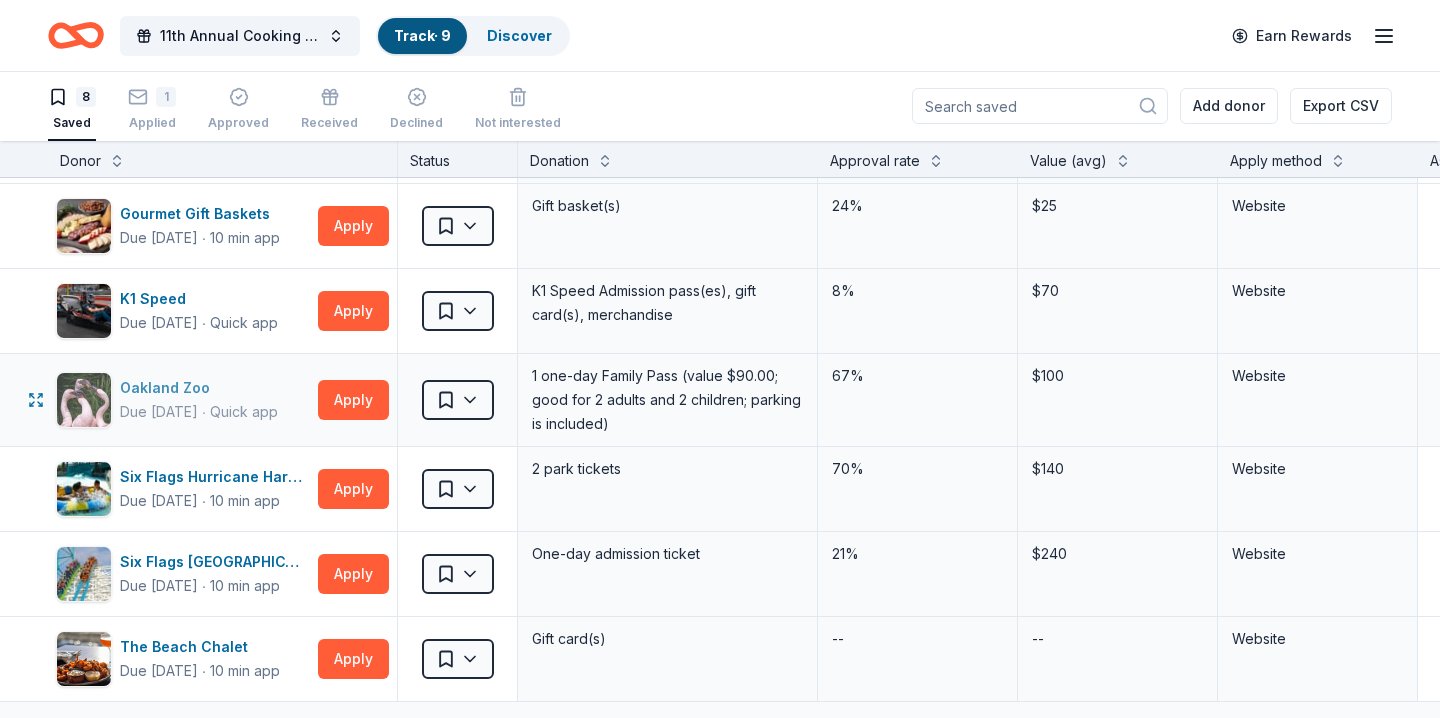 scroll, scrollTop: 126, scrollLeft: 0, axis: vertical 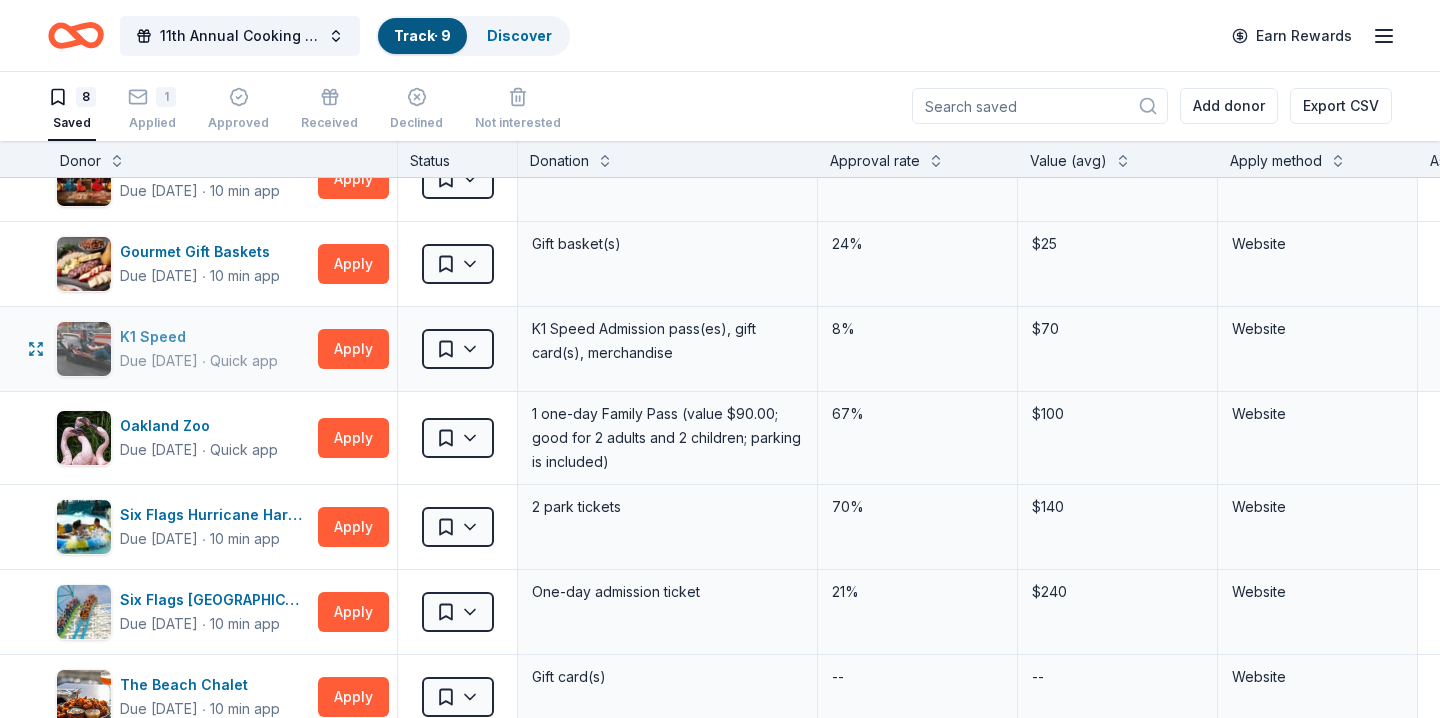 click on "K1 Speed" at bounding box center (199, 337) 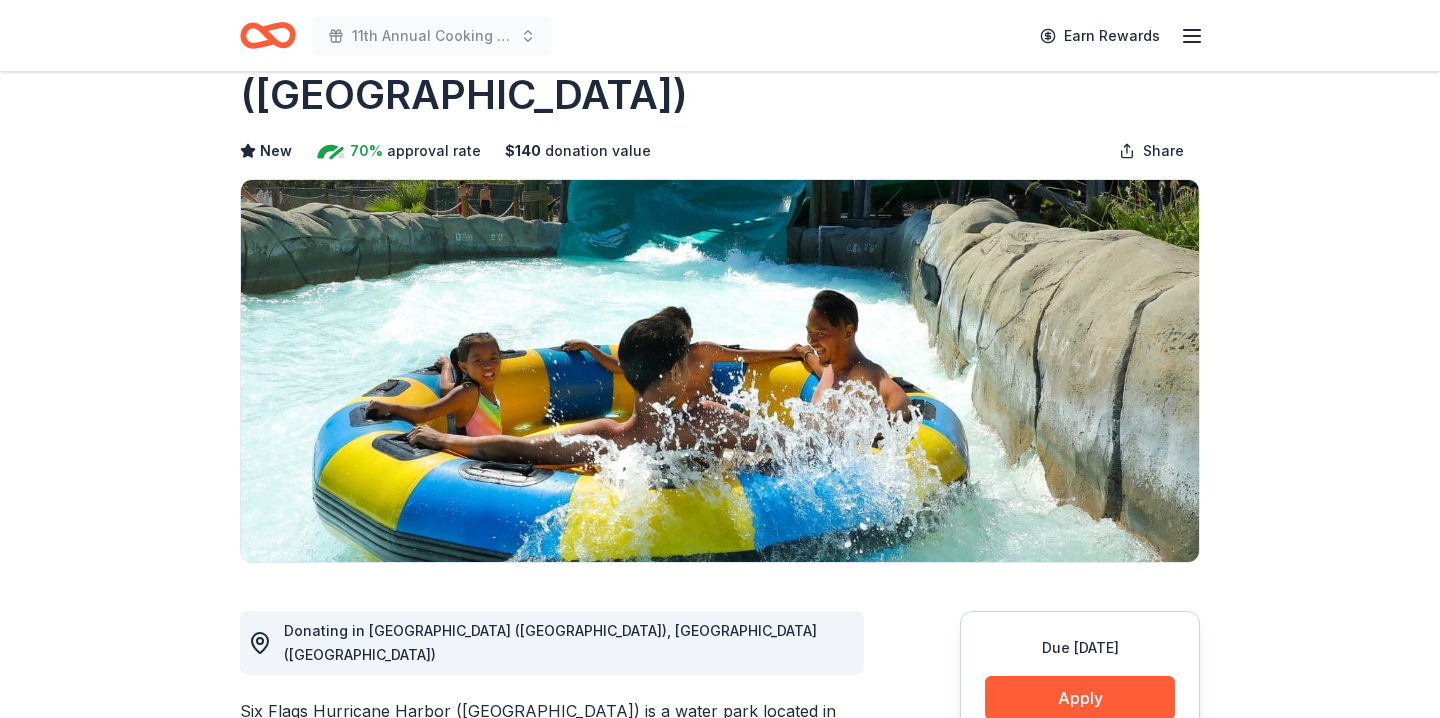 scroll, scrollTop: 0, scrollLeft: 0, axis: both 